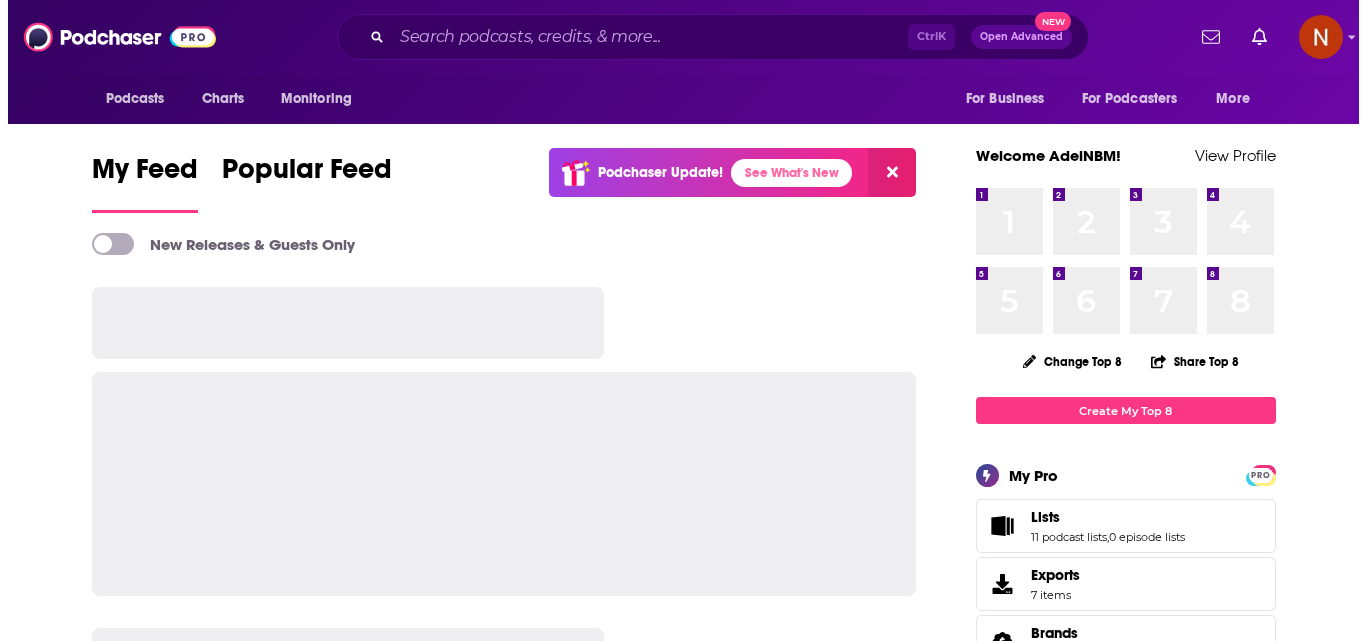scroll, scrollTop: 0, scrollLeft: 0, axis: both 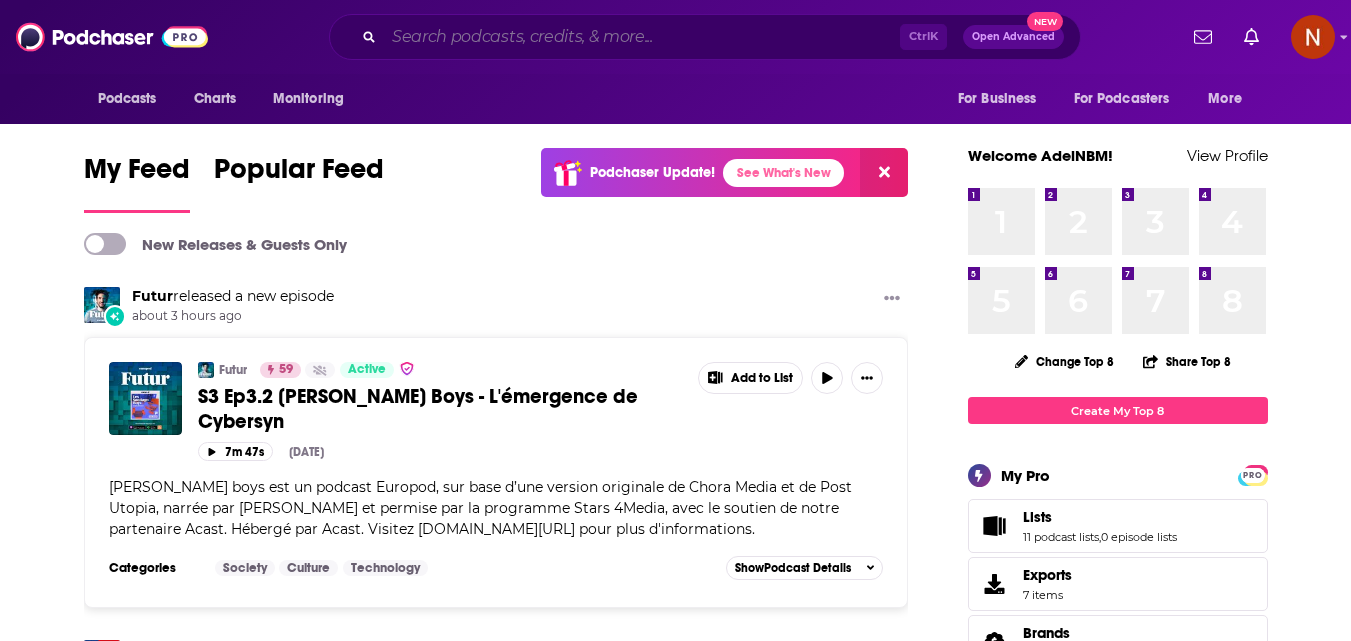 click at bounding box center [642, 37] 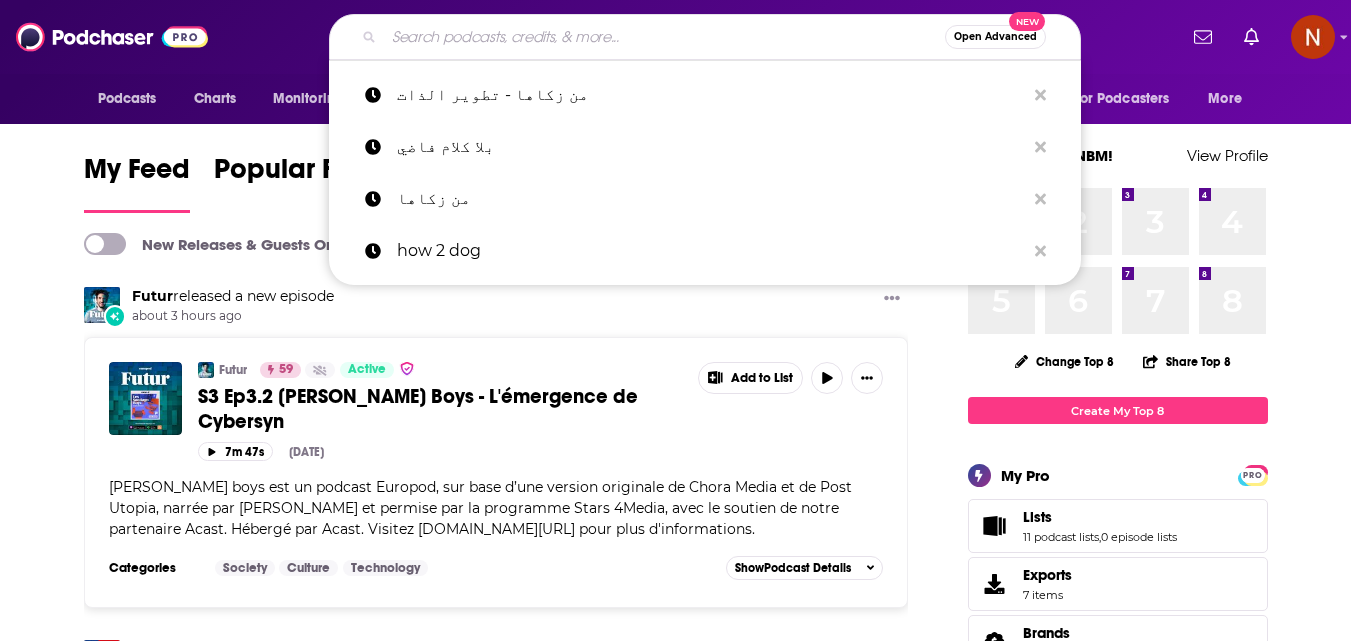 paste on "Rotten Mango" 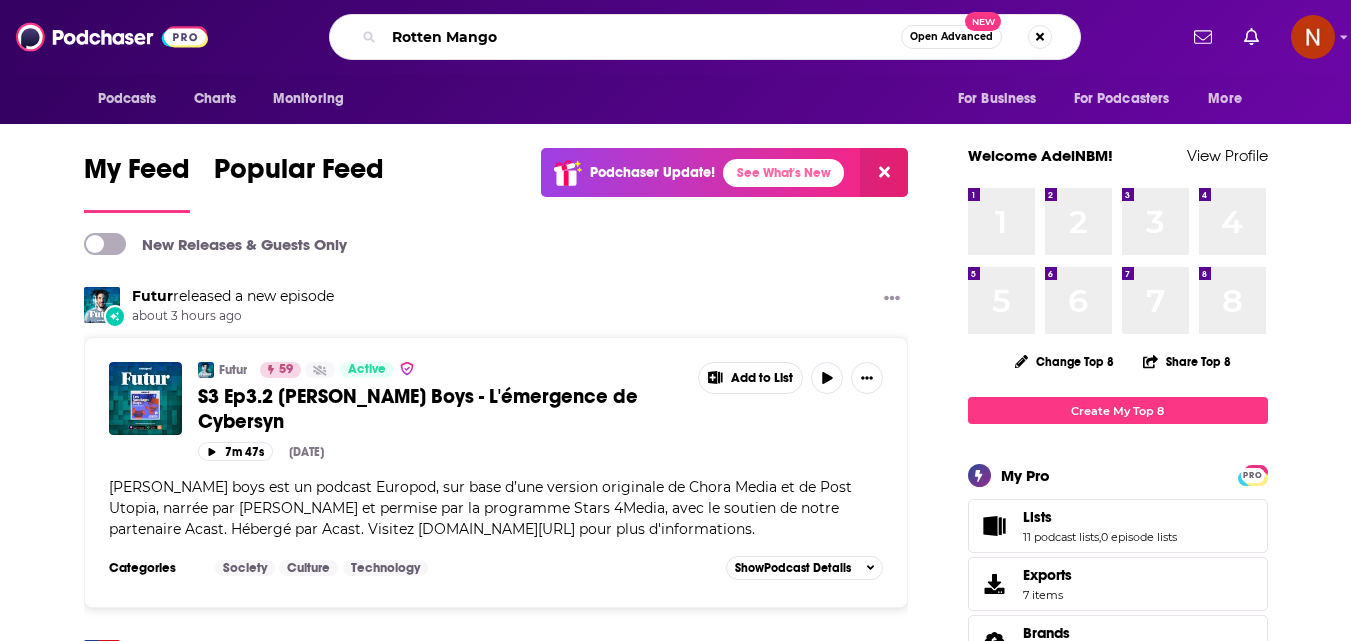type on "Rotten Mango" 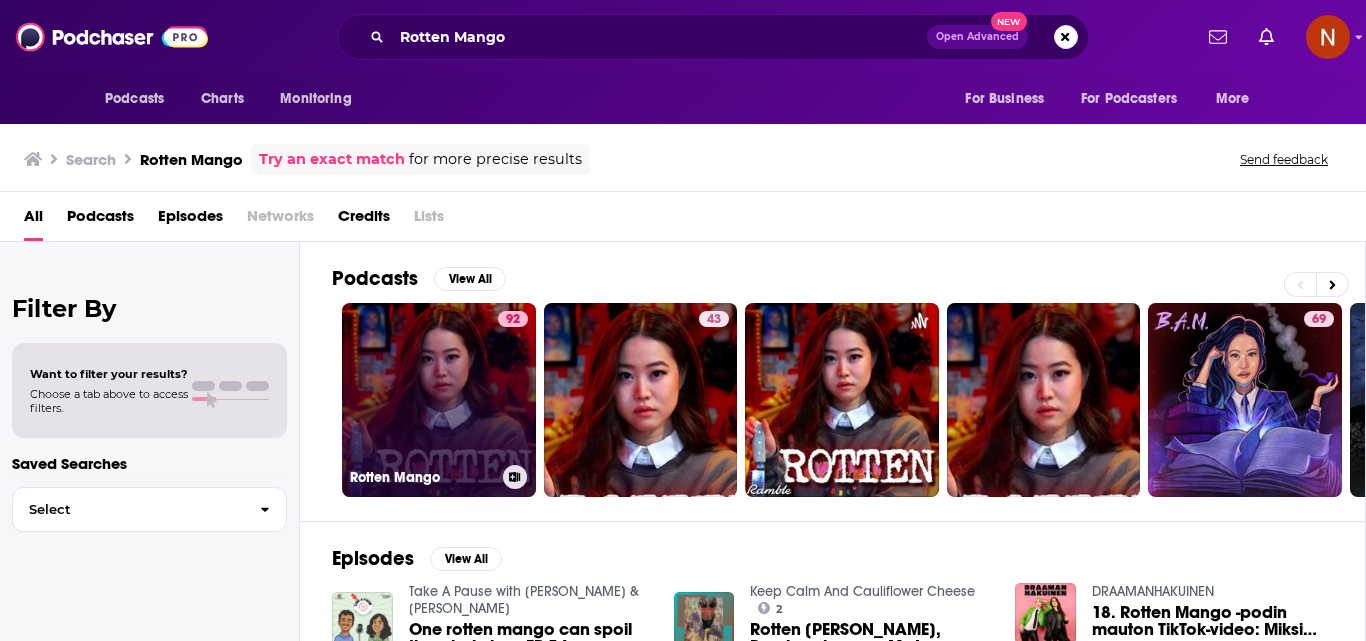click on "92 Rotten Mango" at bounding box center [439, 400] 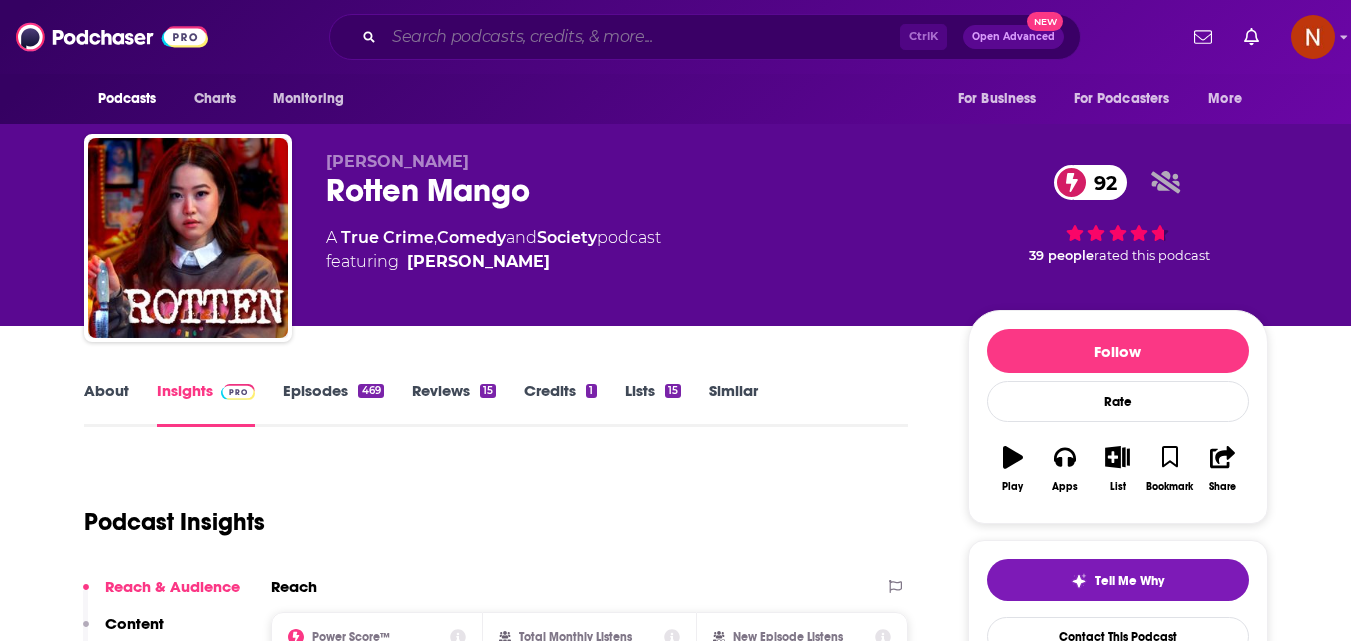 click at bounding box center (642, 37) 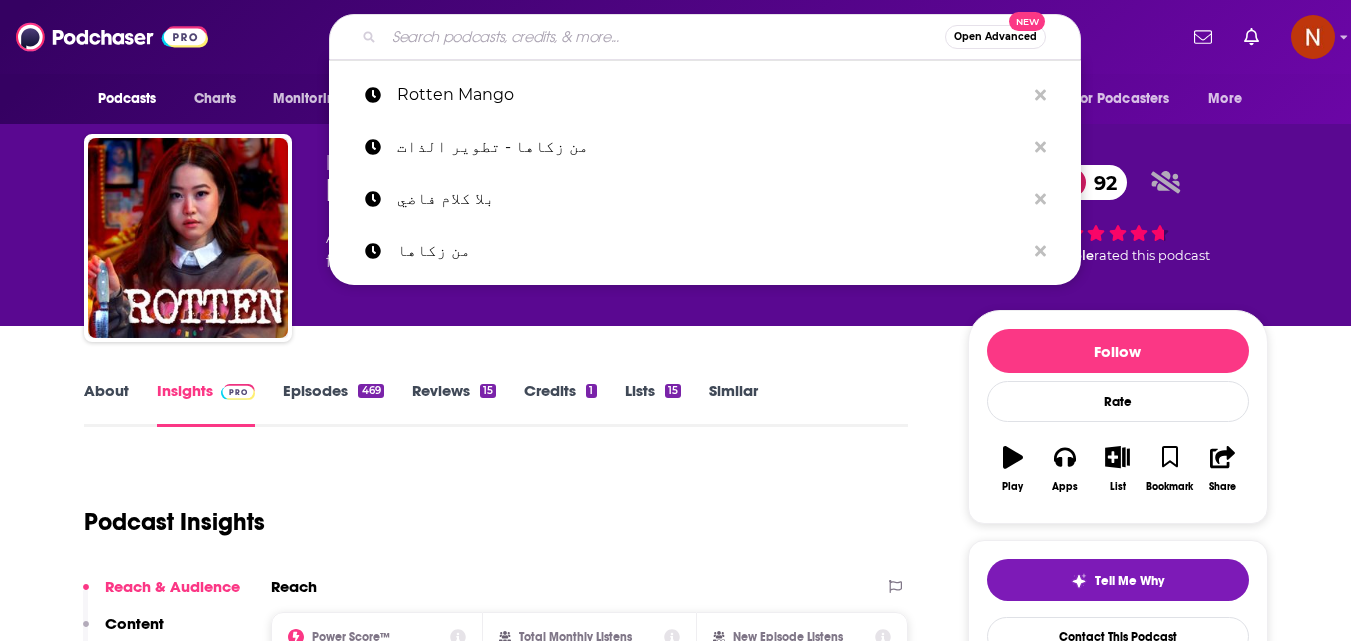 paste on "The Mindset mentor" 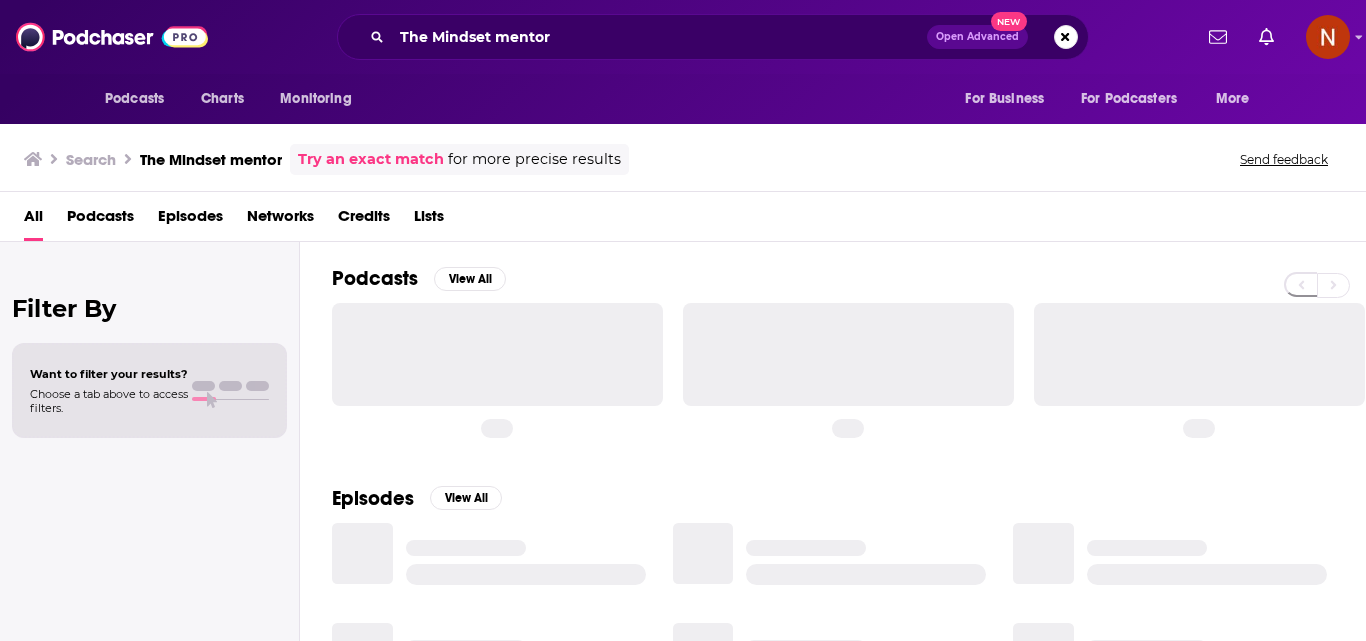 scroll, scrollTop: 0, scrollLeft: 0, axis: both 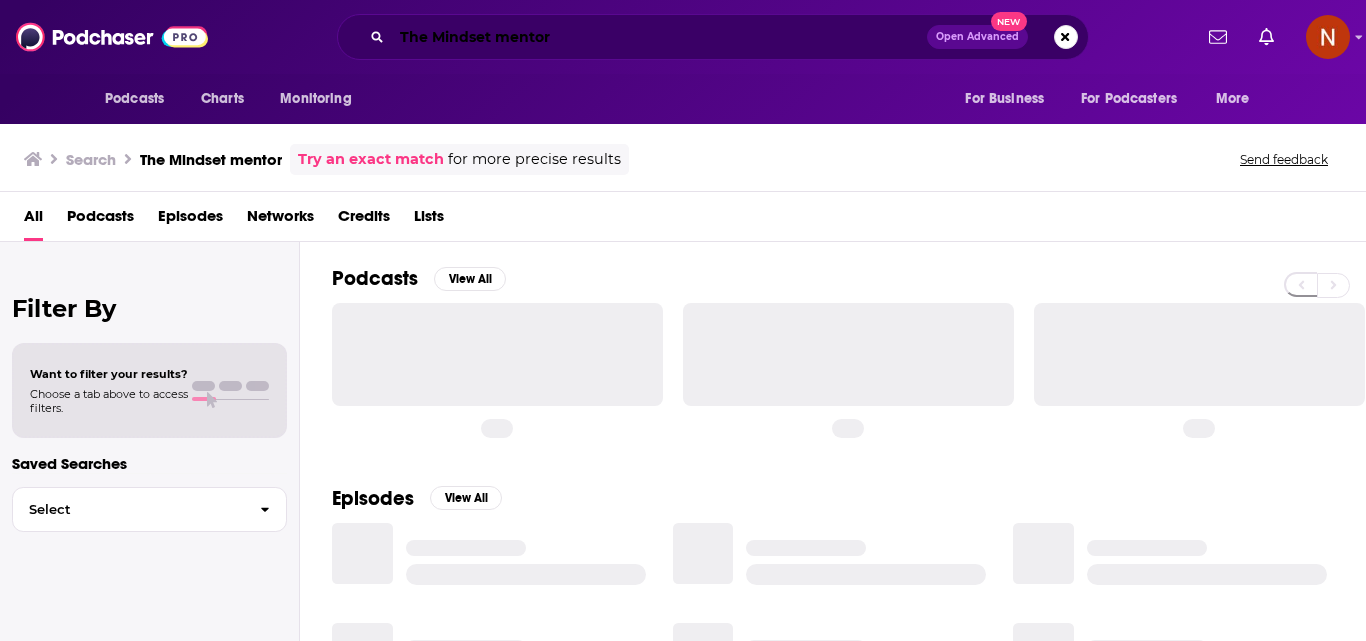 click on "The Mindset mentor" at bounding box center (659, 37) 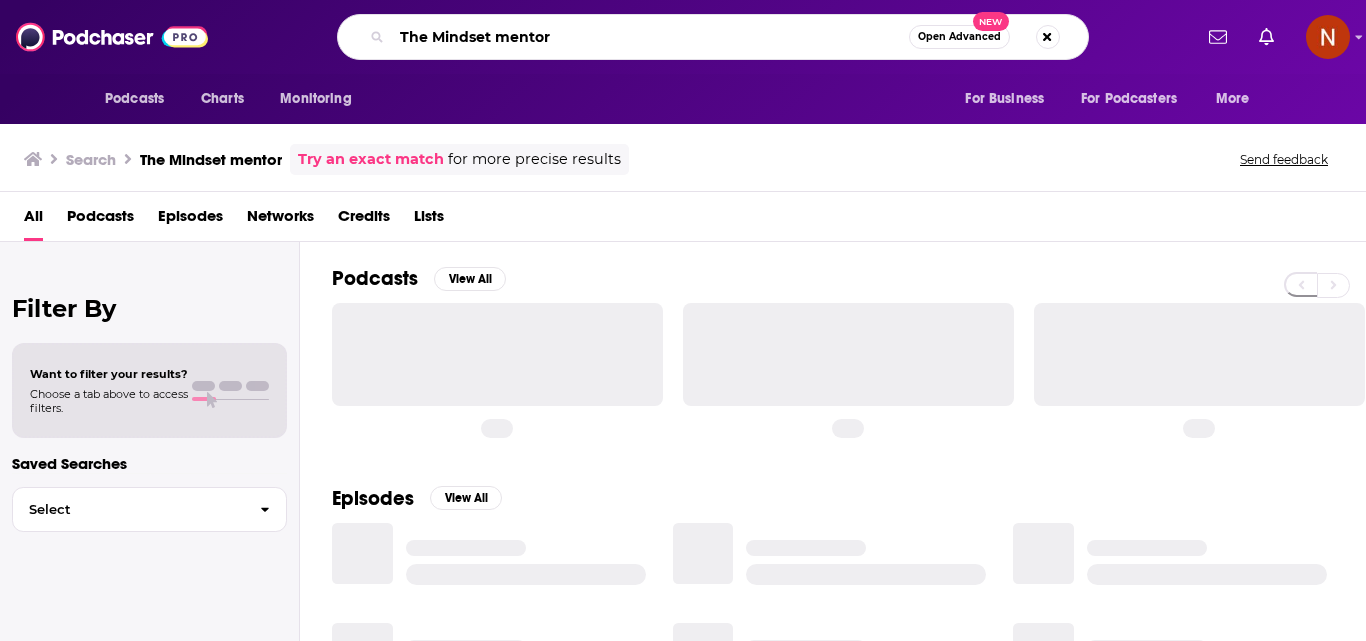 drag, startPoint x: 490, startPoint y: 36, endPoint x: 806, endPoint y: 78, distance: 318.77893 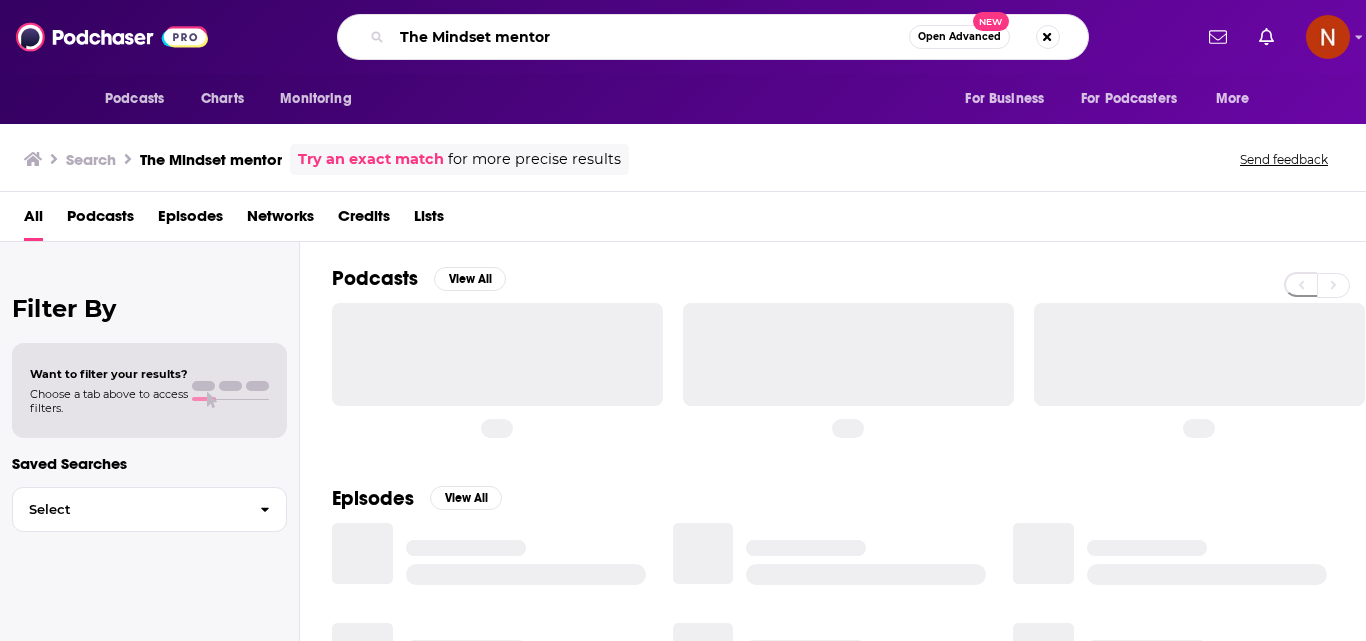 click on "Podcasts Charts Monitoring The Mindset mentor Open Advanced New For Business For Podcasters More Podcasts Charts Monitoring For Business For Podcasters More" at bounding box center [683, 62] 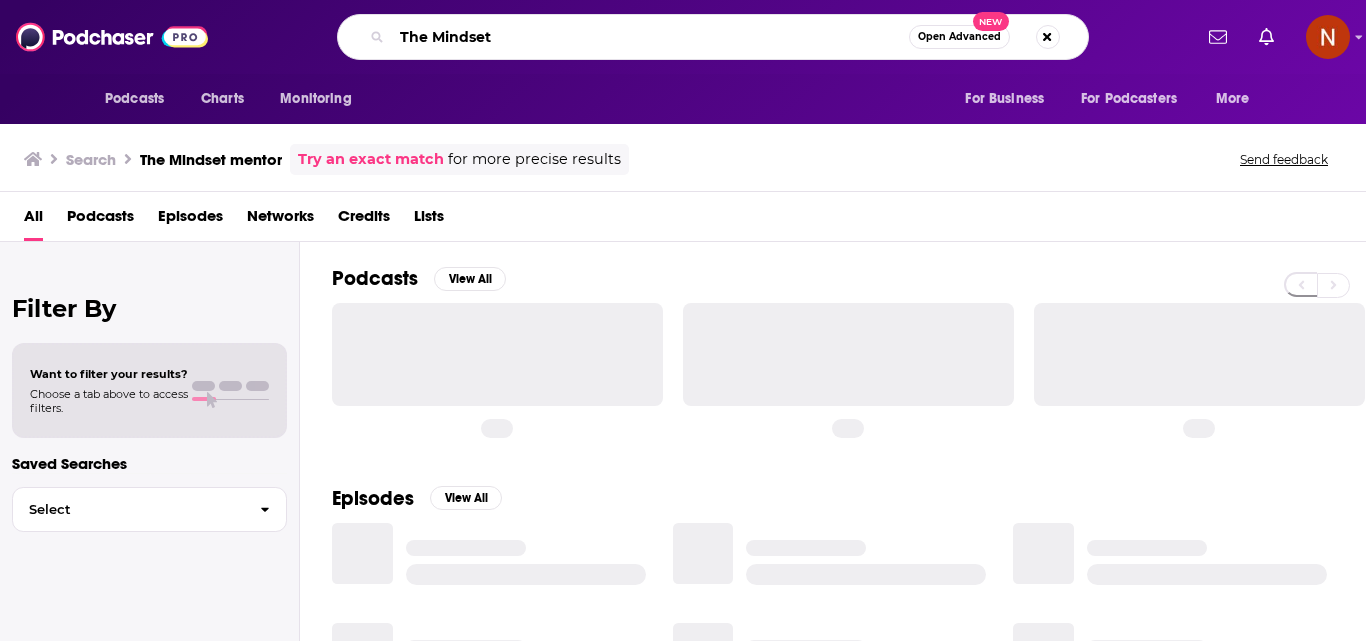 type on "The Mindset" 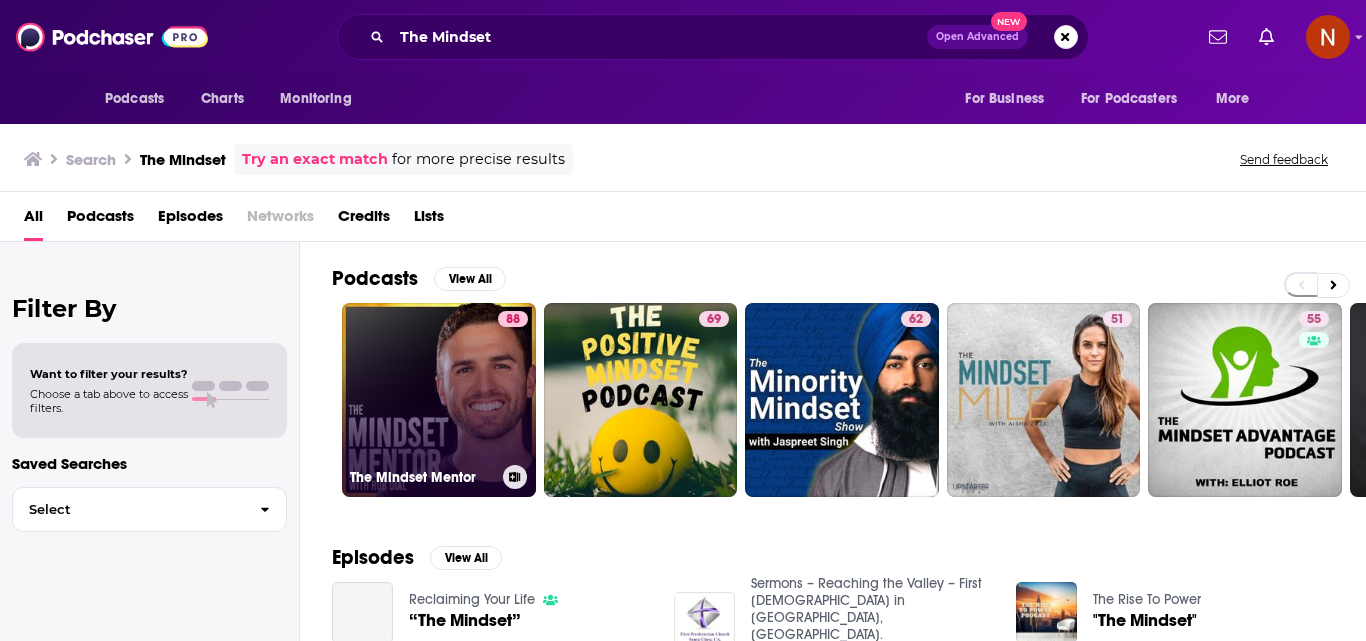 click on "88 The Mindset Mentor" at bounding box center [439, 400] 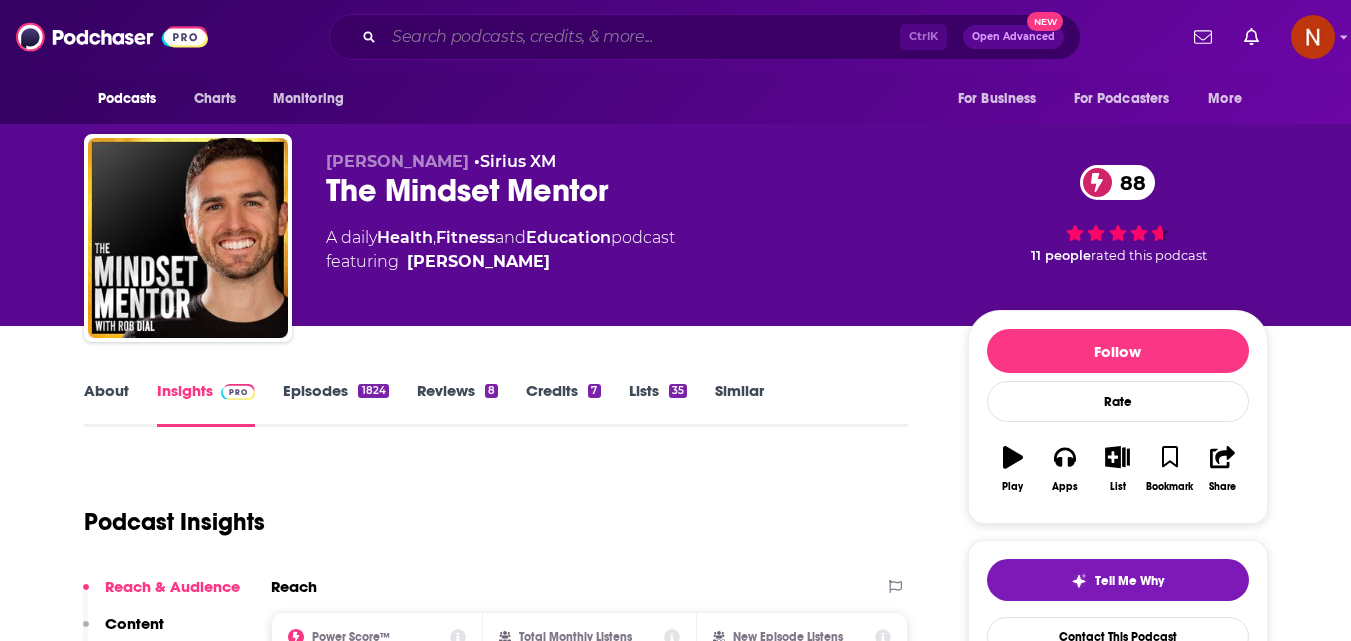 click at bounding box center [642, 37] 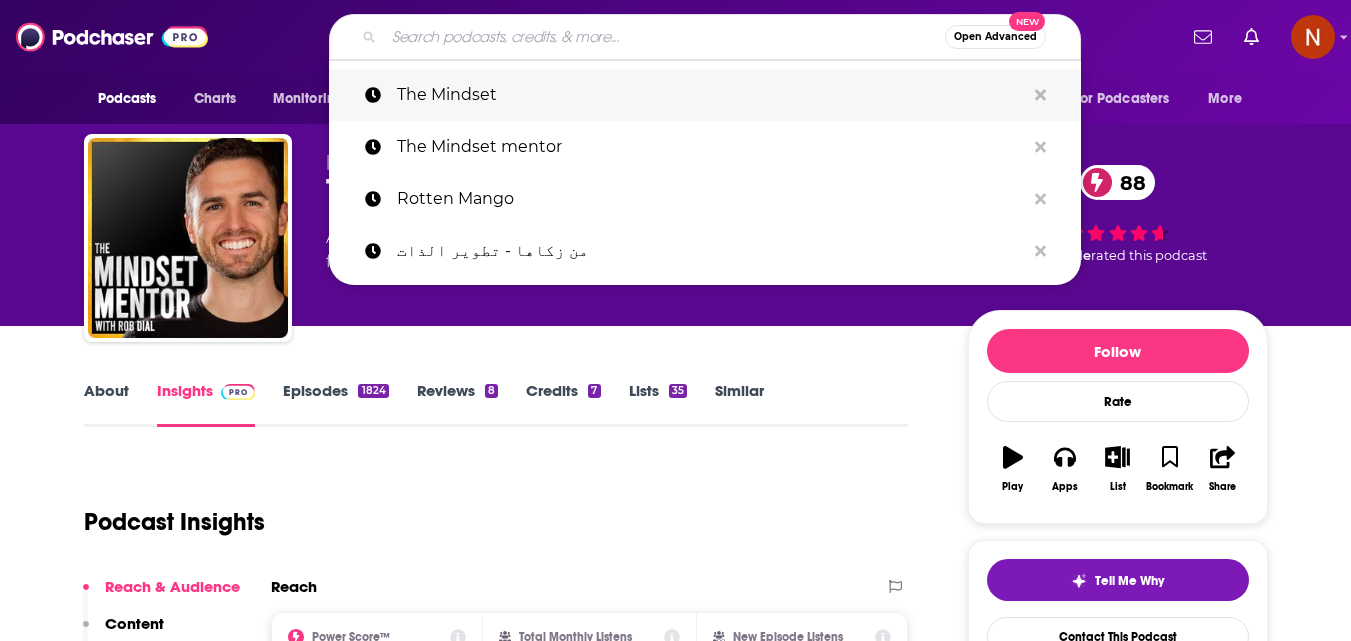 paste on "The school of greatness" 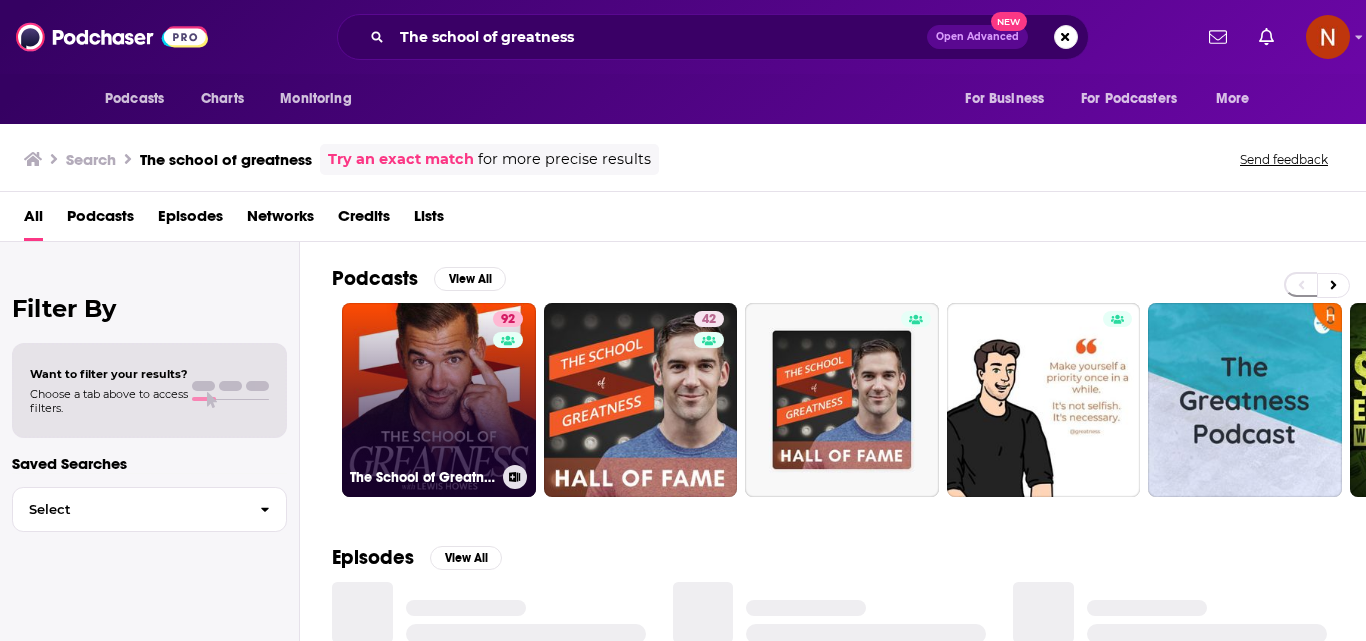 click on "92 The School of Greatness" at bounding box center [439, 400] 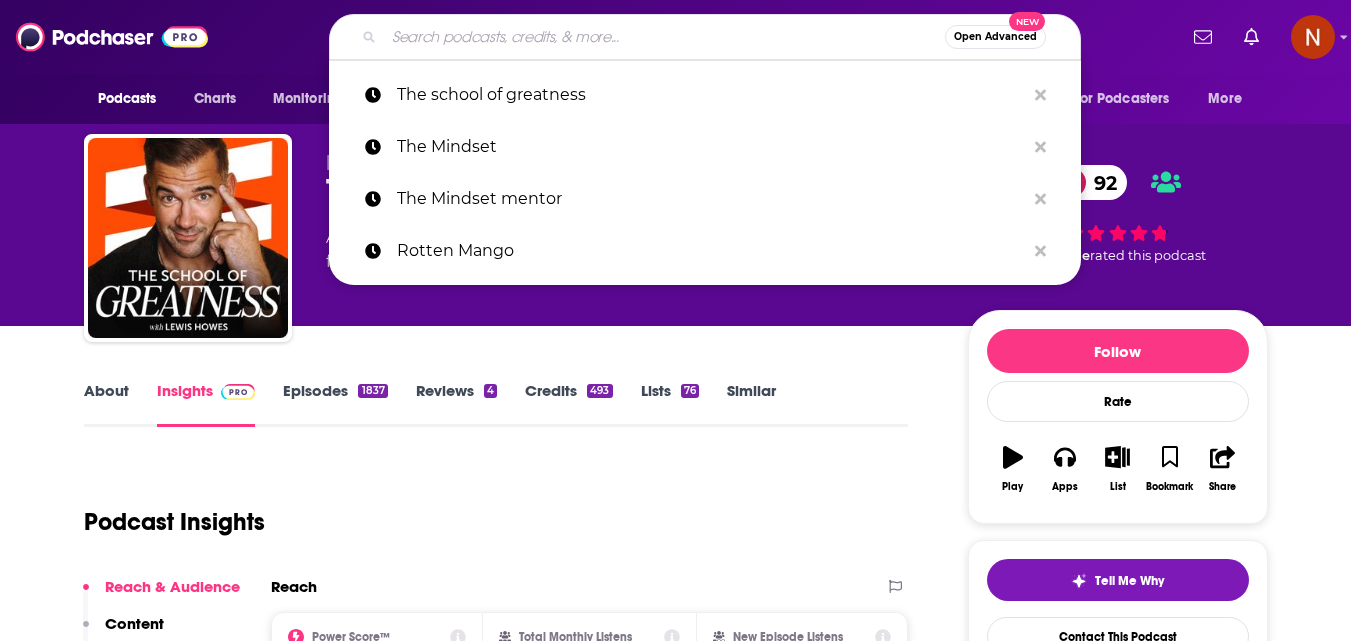 click at bounding box center [664, 37] 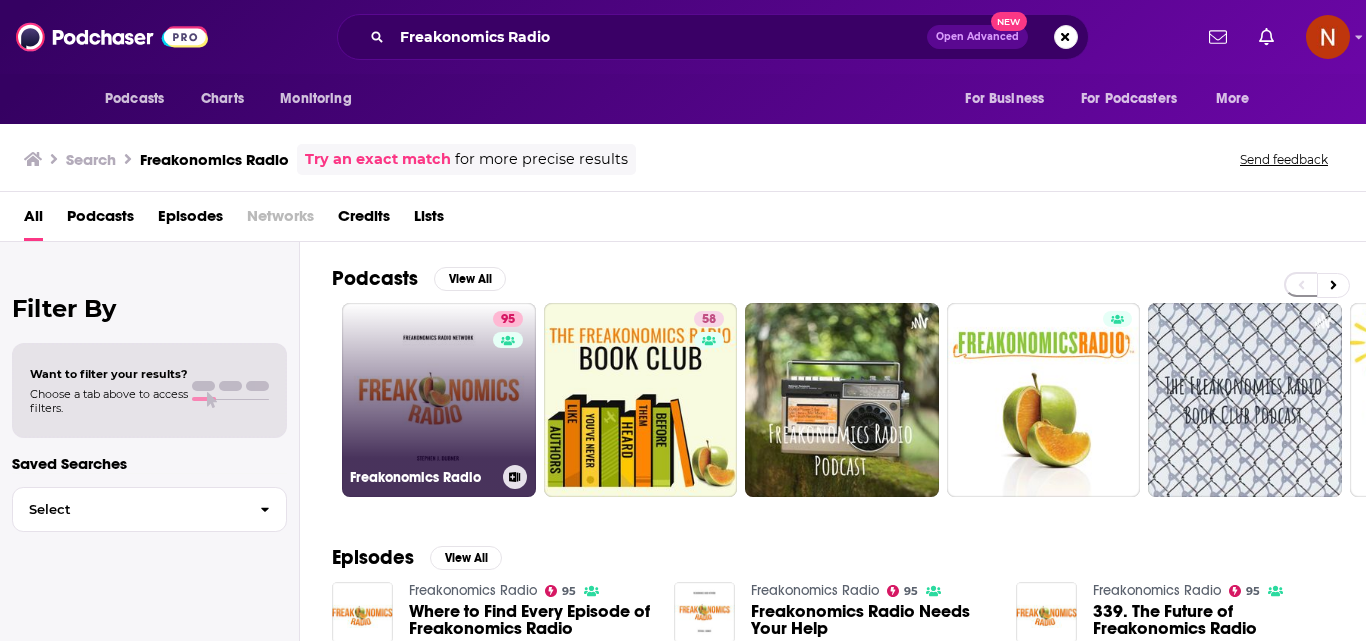 drag, startPoint x: 468, startPoint y: 413, endPoint x: 406, endPoint y: 407, distance: 62.289646 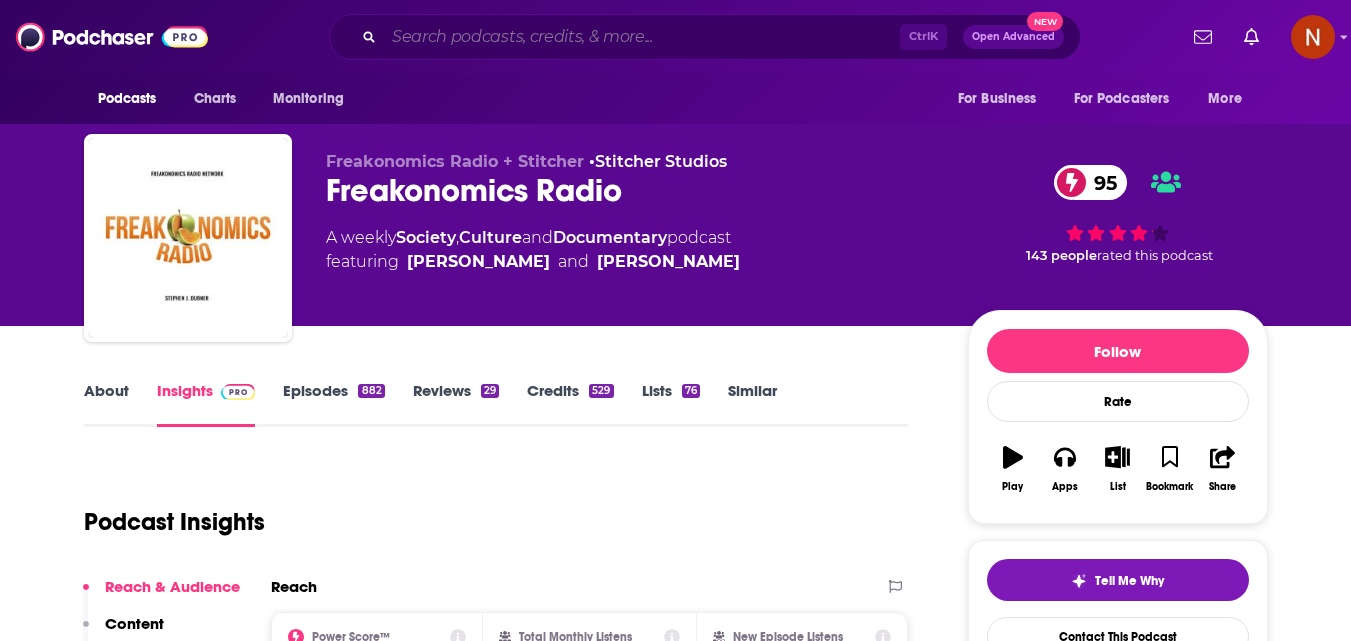 click at bounding box center (642, 37) 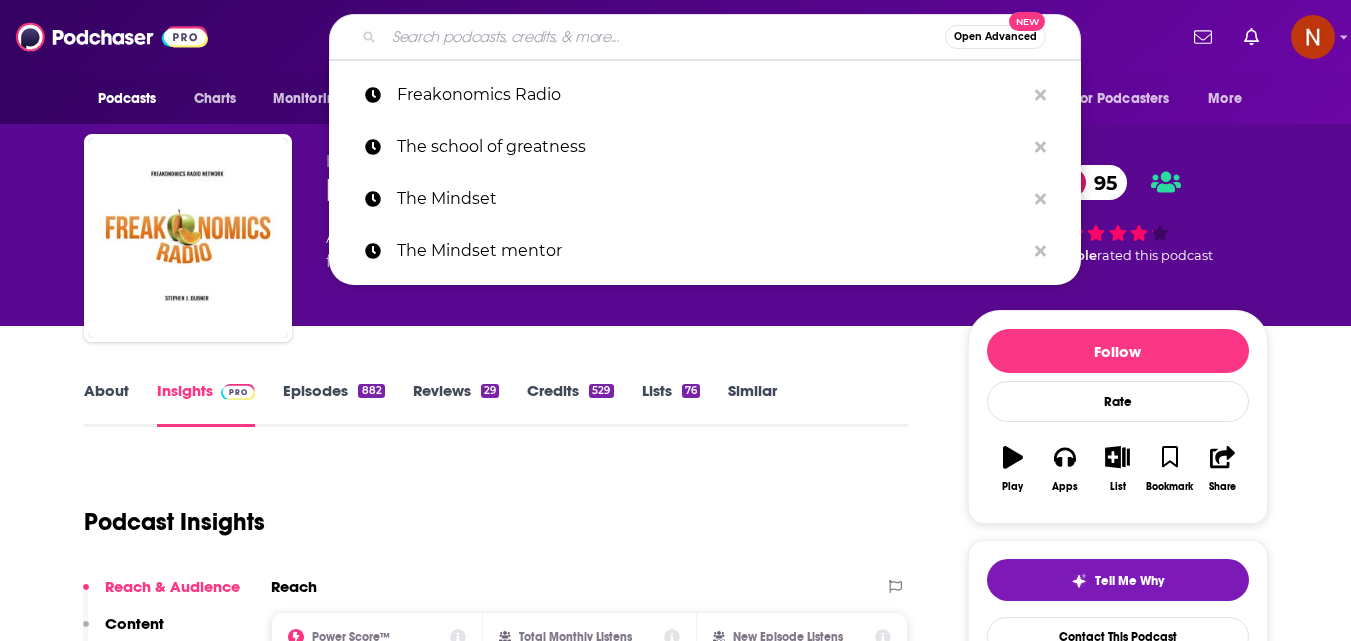 paste on "Call her daddy" 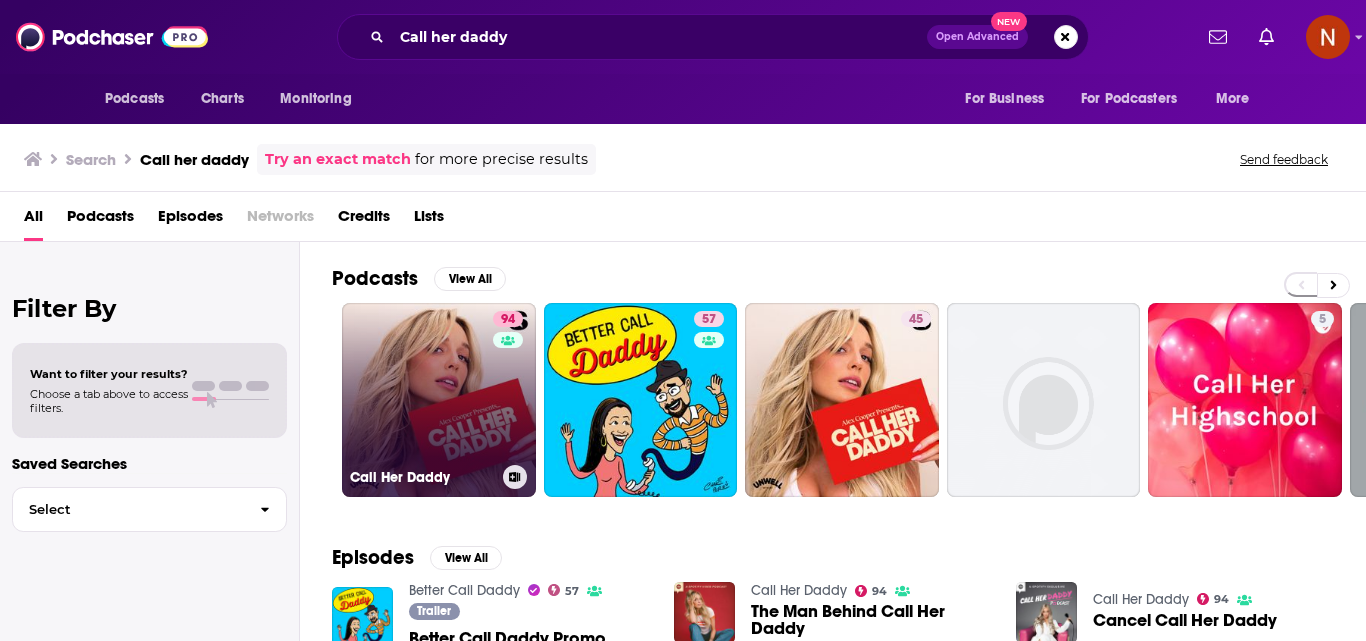 click on "94 Call Her Daddy" at bounding box center [439, 400] 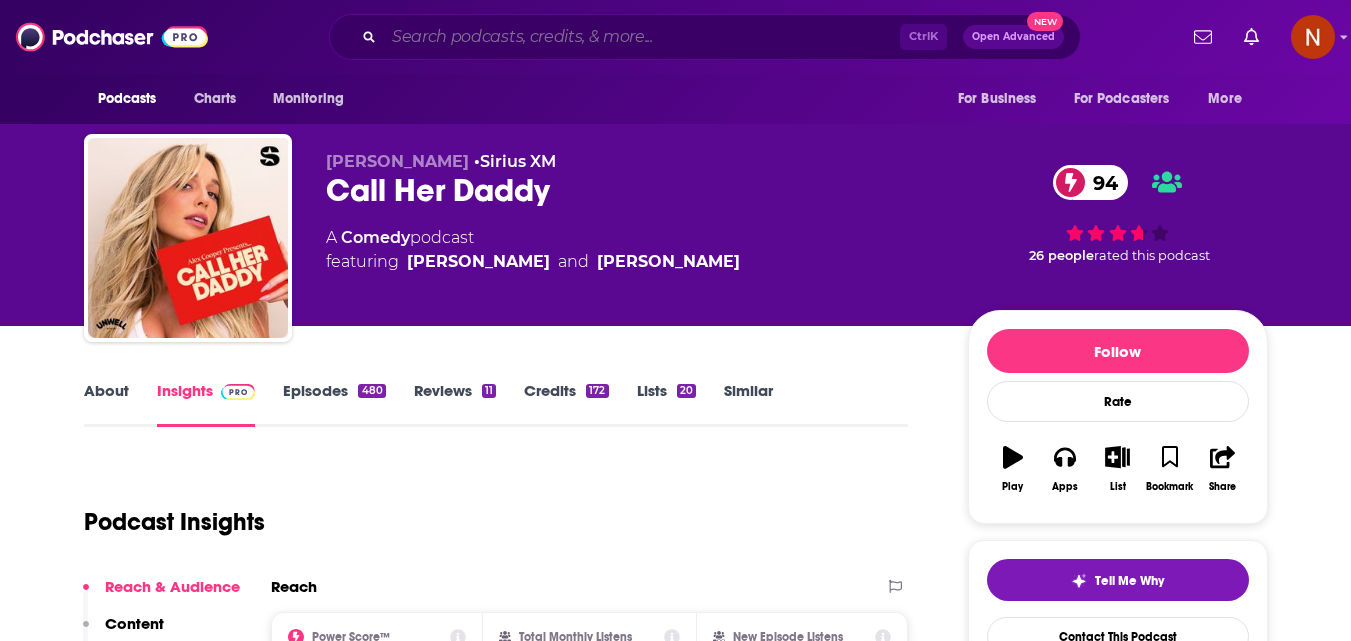 click at bounding box center [642, 37] 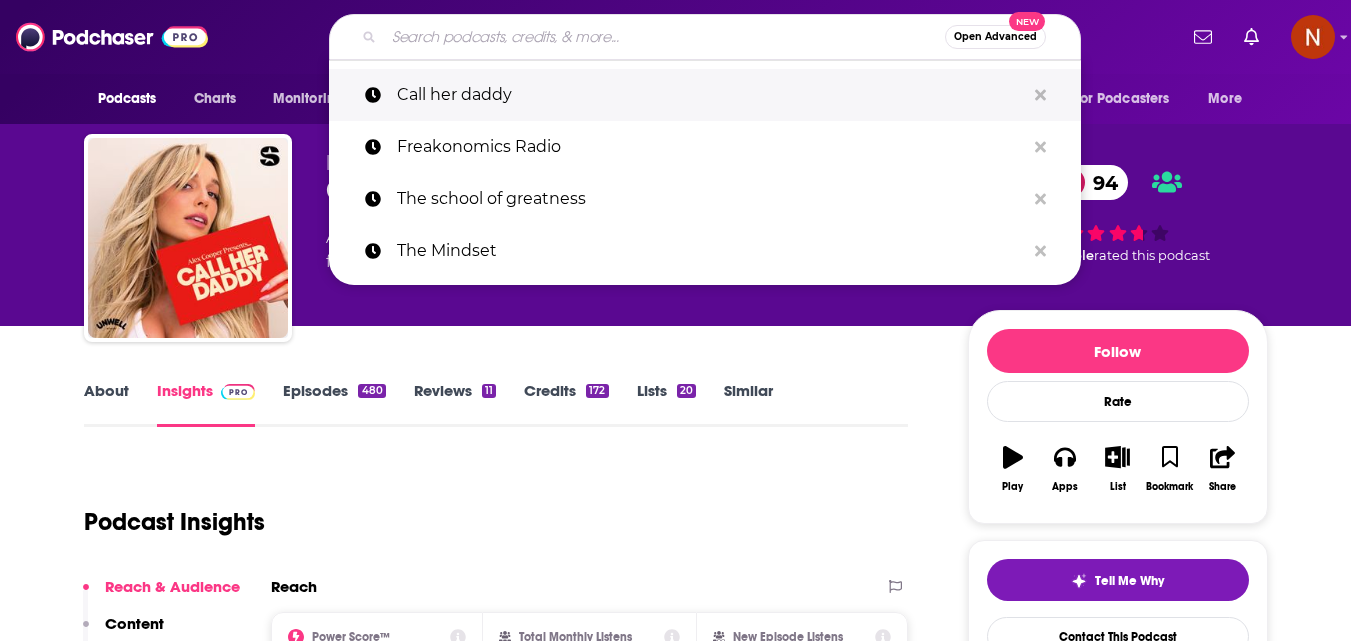 paste on "The Megyn Kelly show" 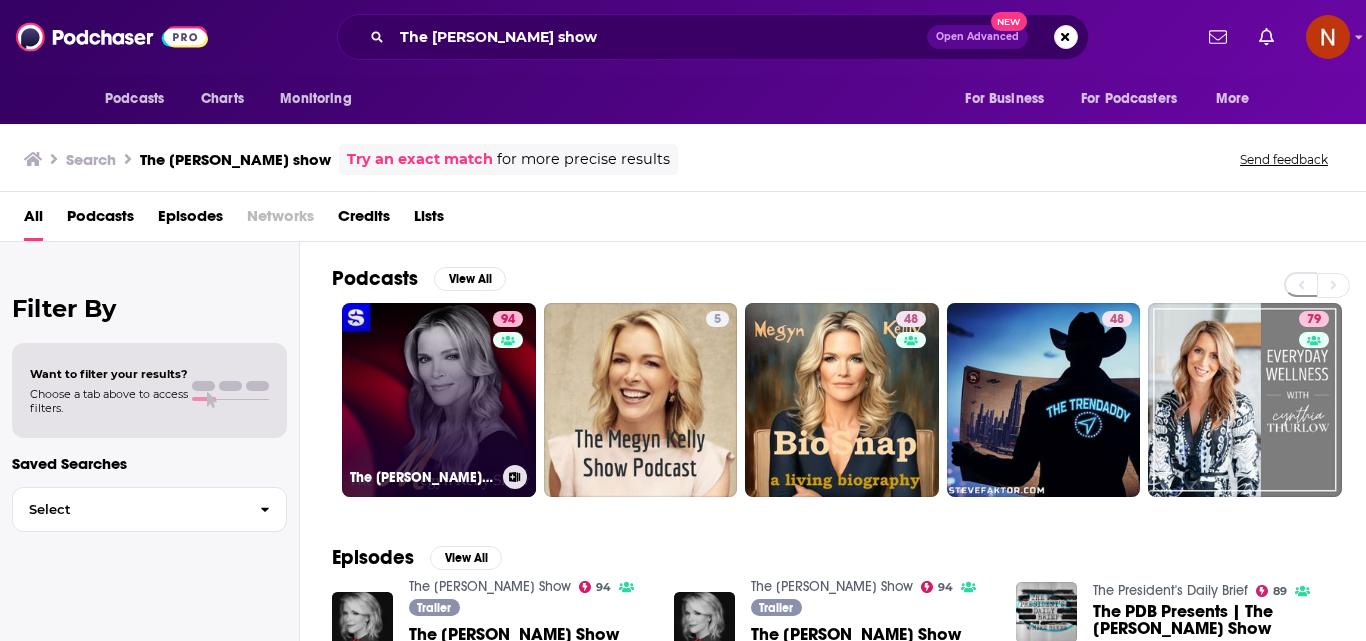 click on "94 The Megyn Kelly Show" at bounding box center (439, 400) 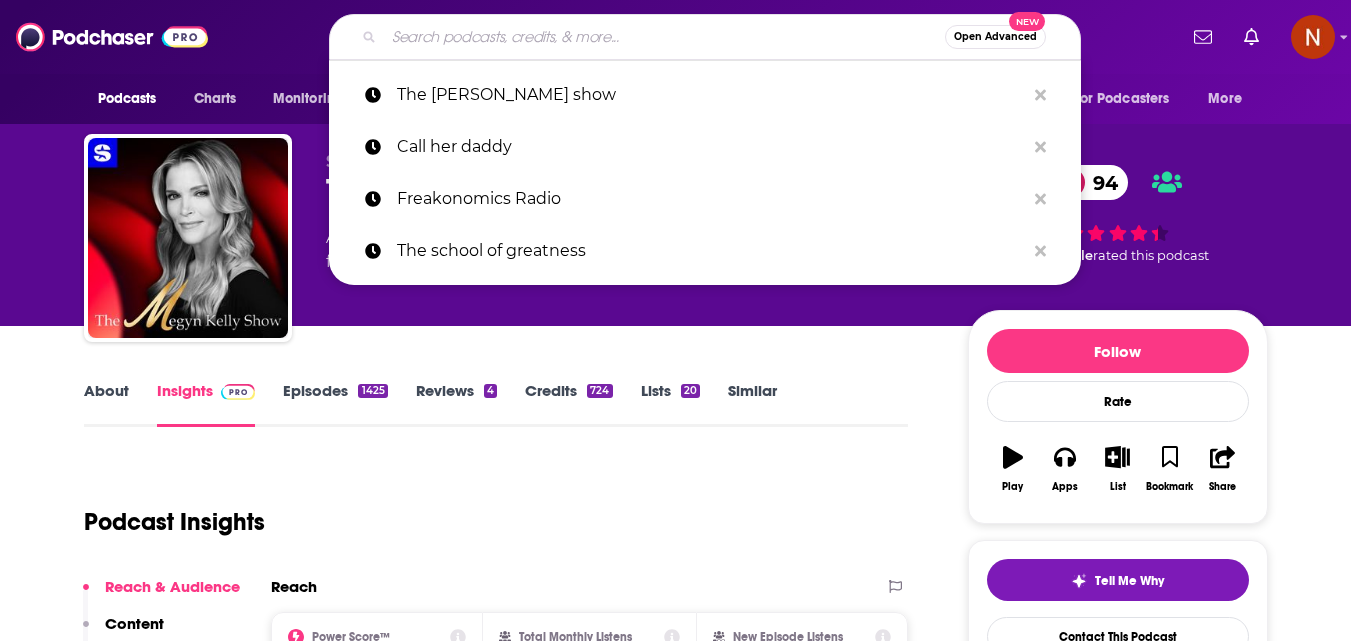 click at bounding box center (664, 37) 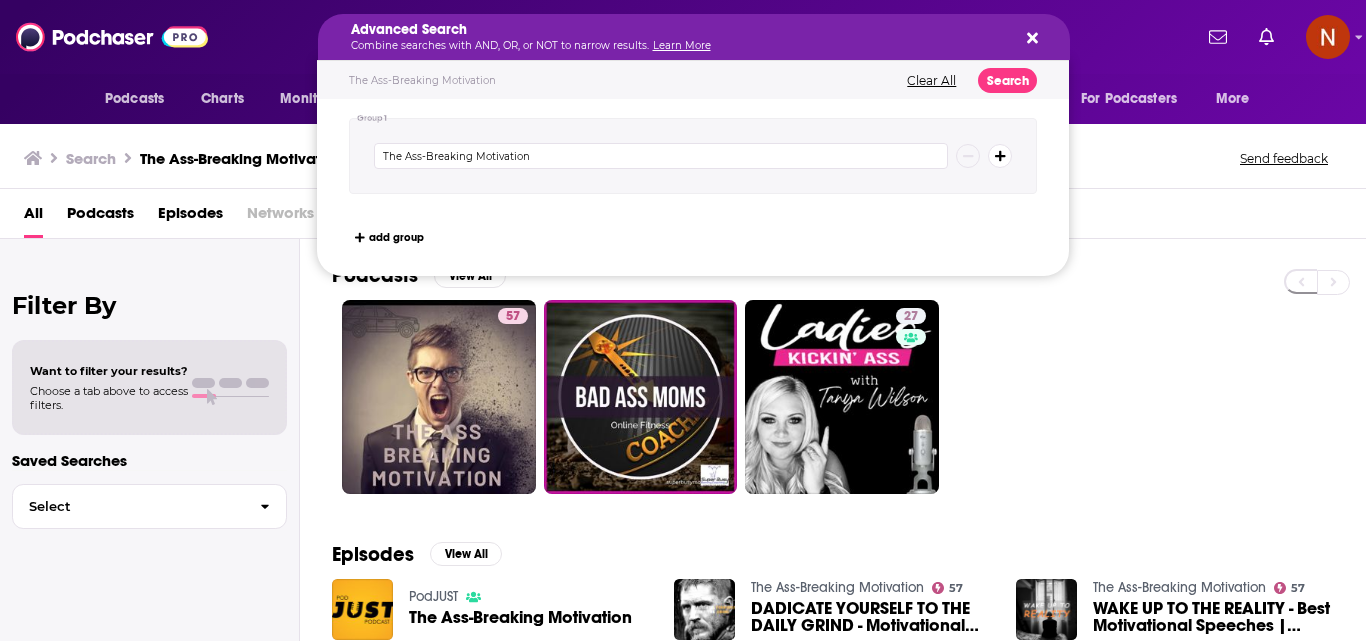 drag, startPoint x: 433, startPoint y: 36, endPoint x: 501, endPoint y: 40, distance: 68.117546 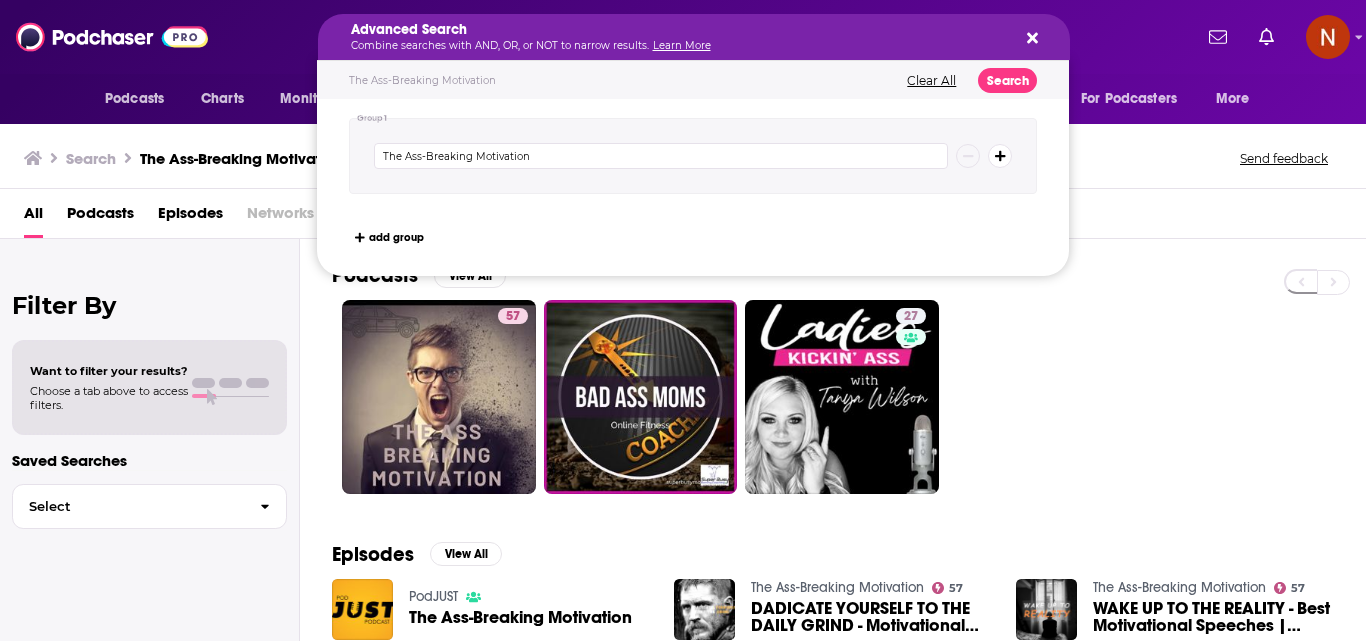 drag, startPoint x: 431, startPoint y: 42, endPoint x: 491, endPoint y: 45, distance: 60.074955 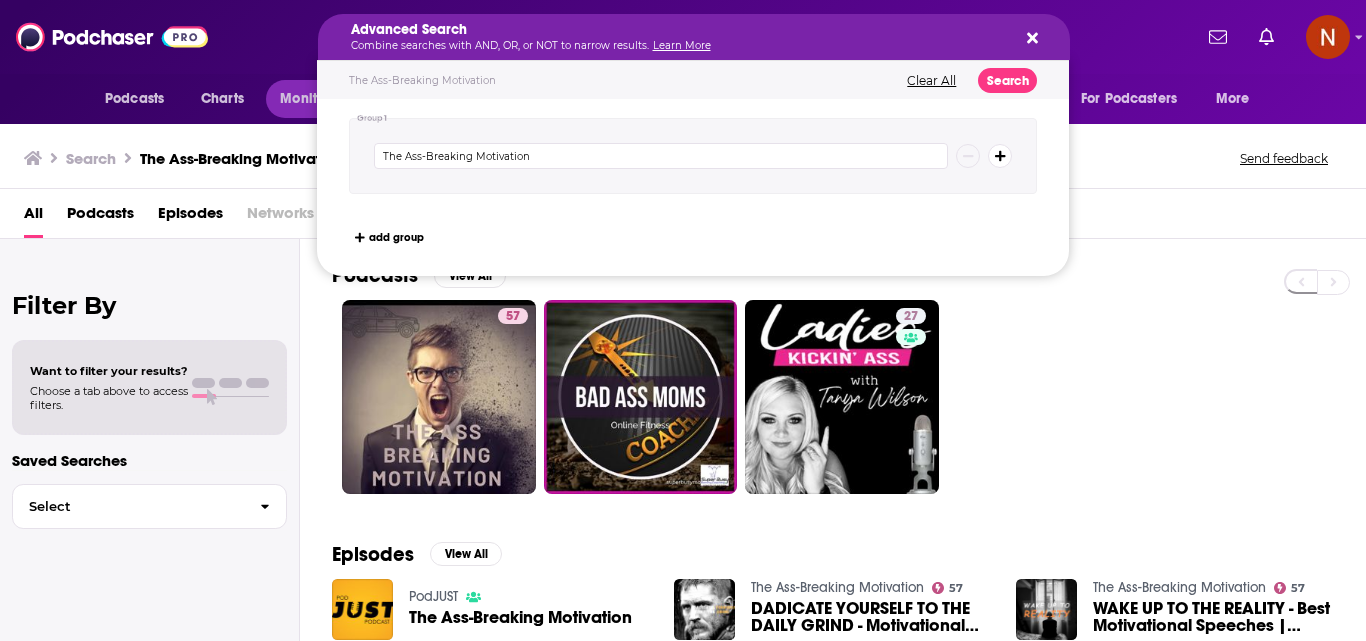 drag, startPoint x: 664, startPoint y: 43, endPoint x: 275, endPoint y: 108, distance: 394.39322 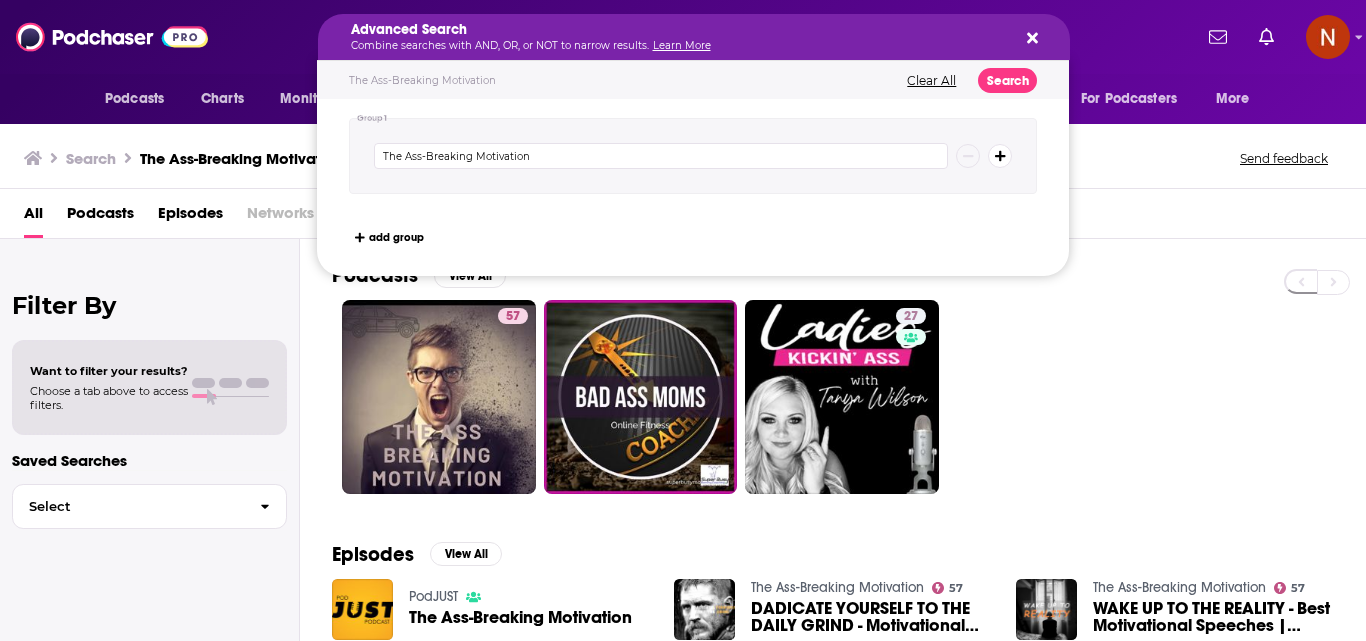 click on "Advanced Search Combine searches with AND, OR, or NOT to narrow results. Learn More" at bounding box center [694, 37] 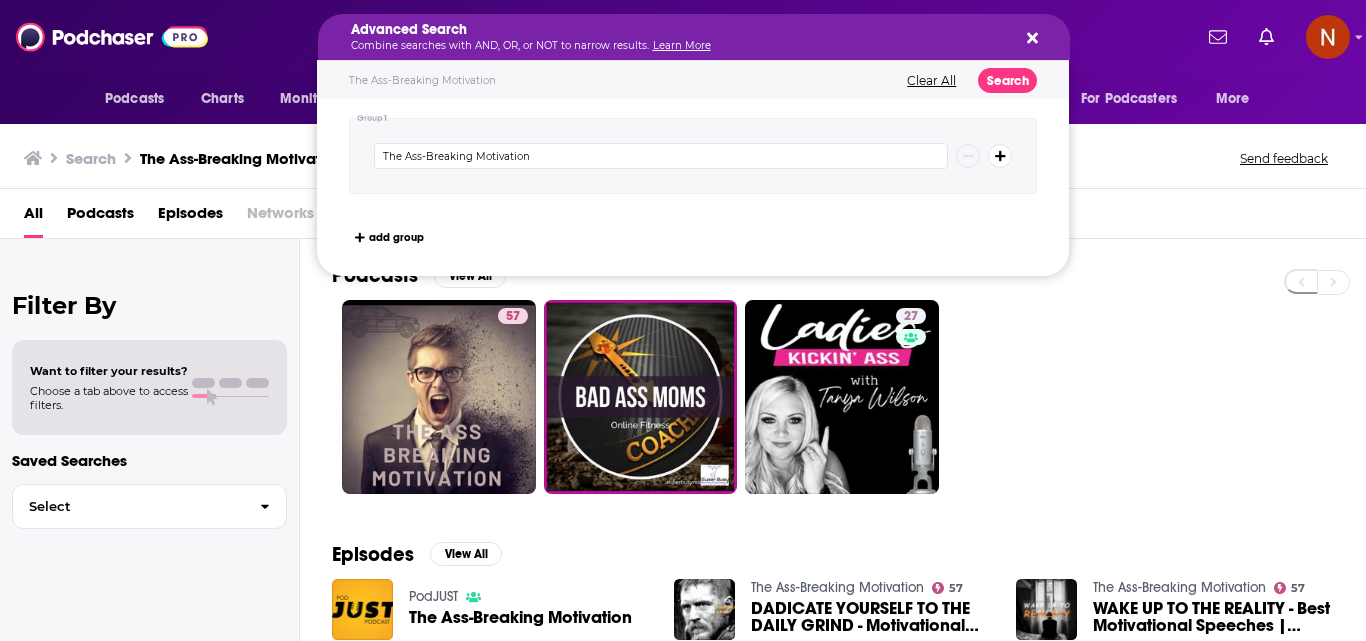 click 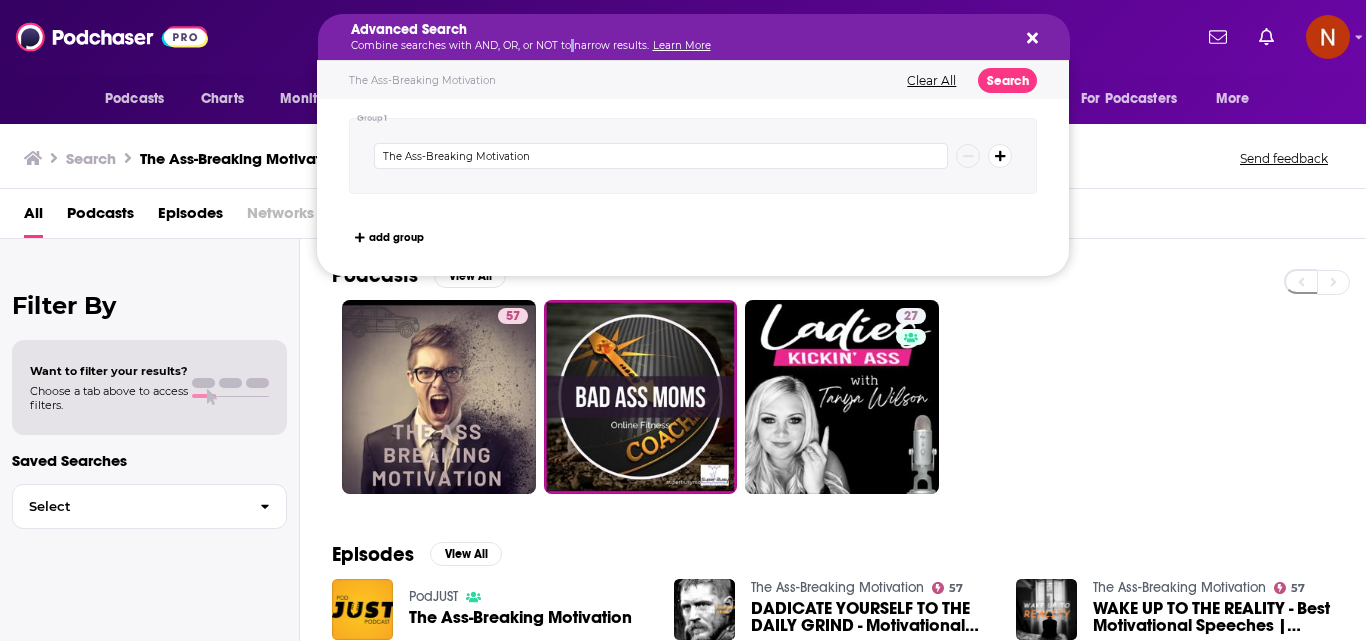 click on "Combine searches with AND, OR, or NOT to narrow results. Learn More" at bounding box center (678, 46) 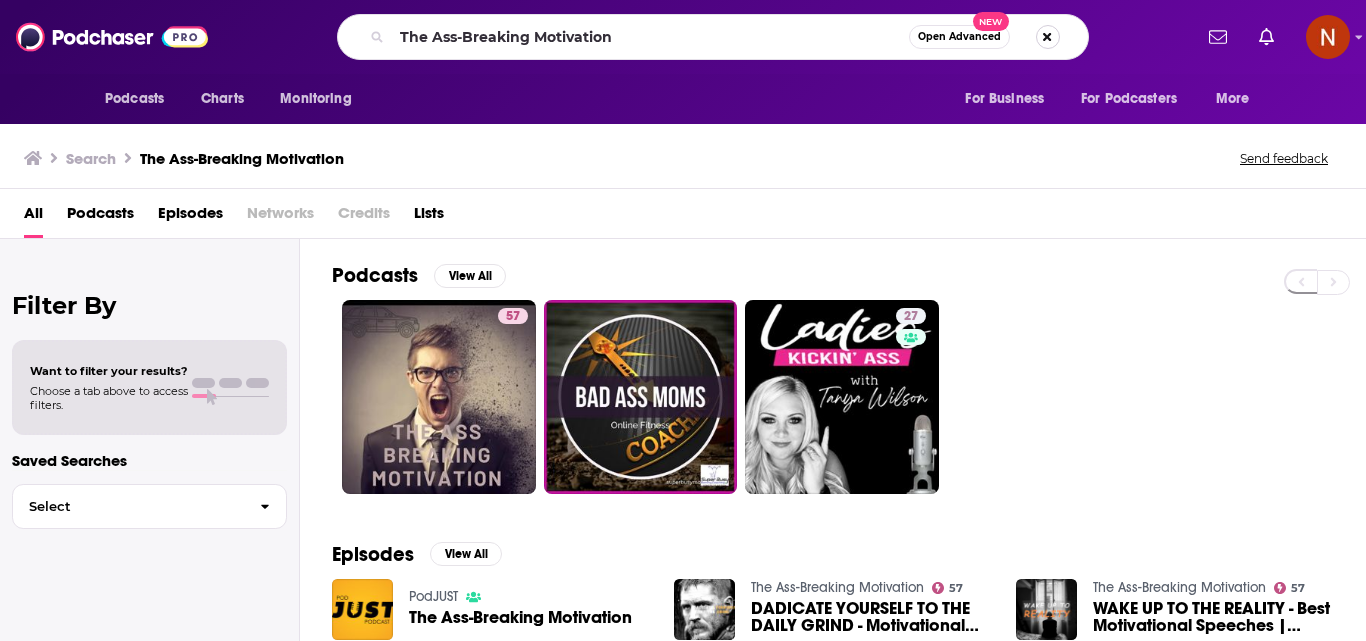 click at bounding box center (1048, 37) 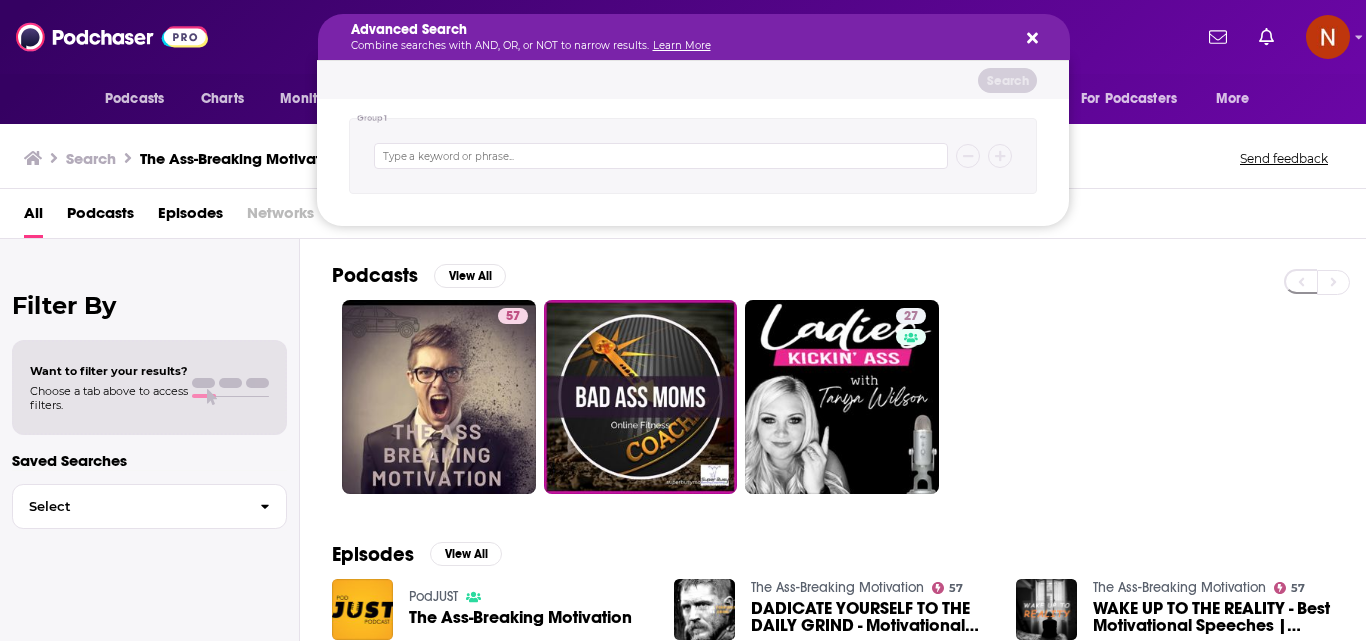 click on "All Podcasts Episodes Networks Credits Lists" at bounding box center [687, 217] 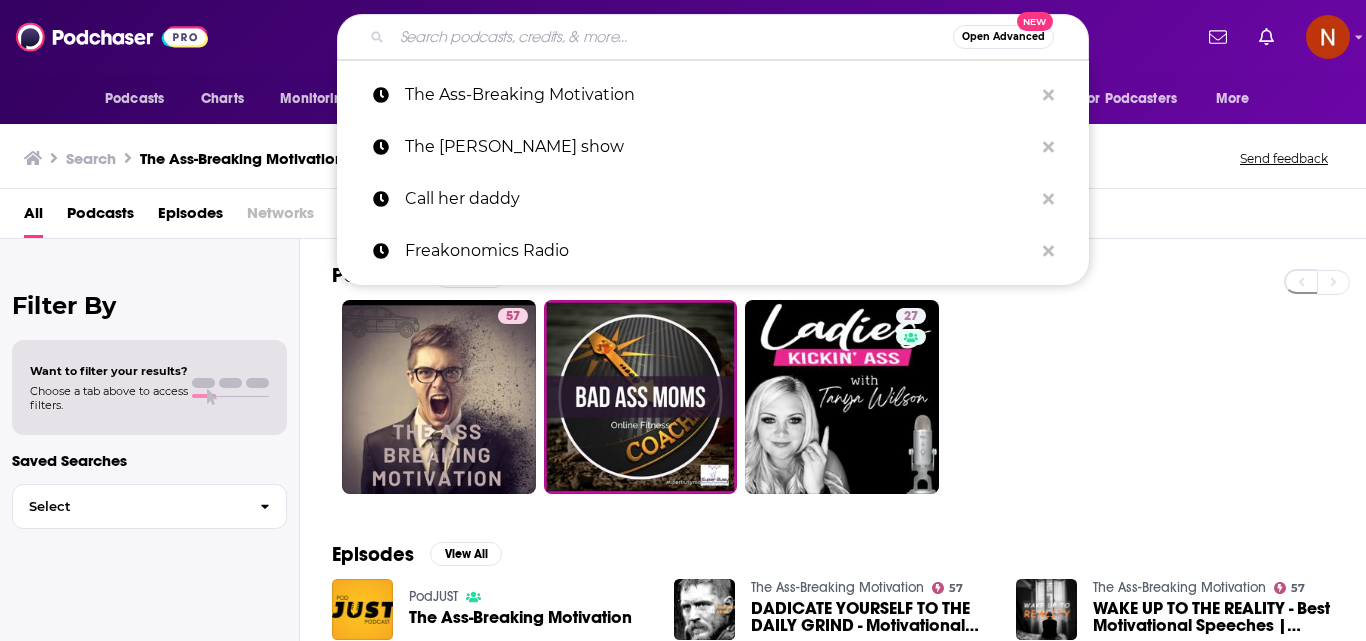 click at bounding box center [672, 37] 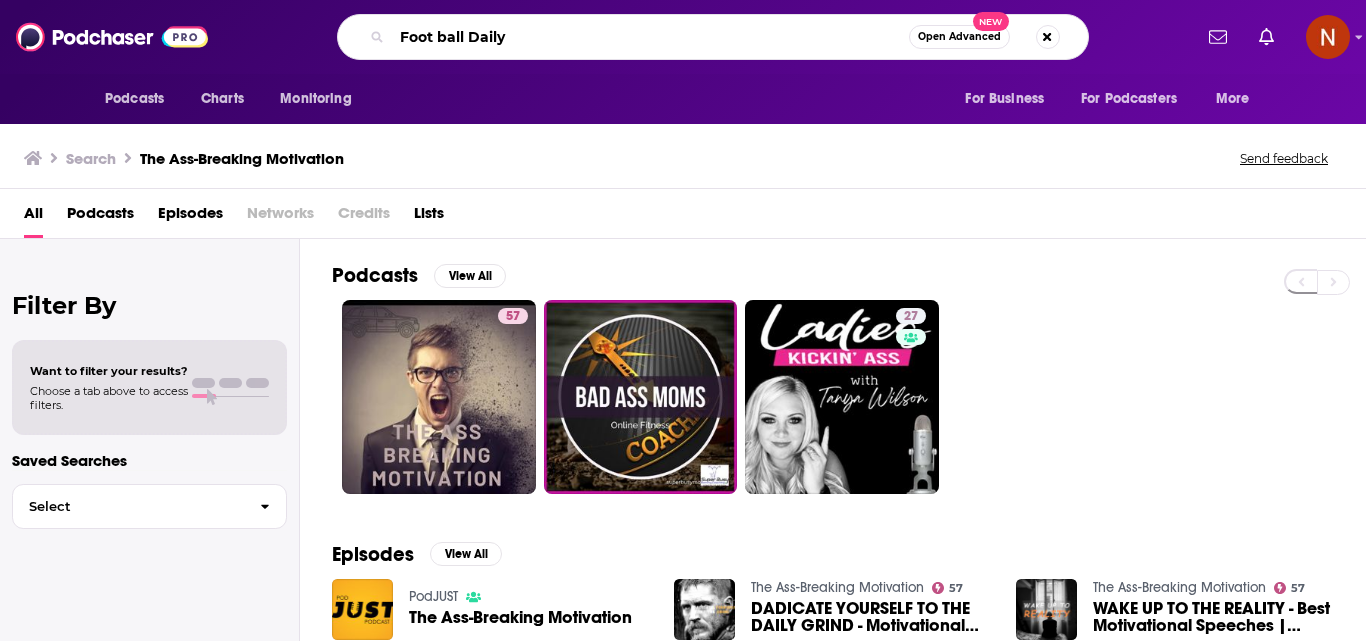 type on "Foot ball Daily" 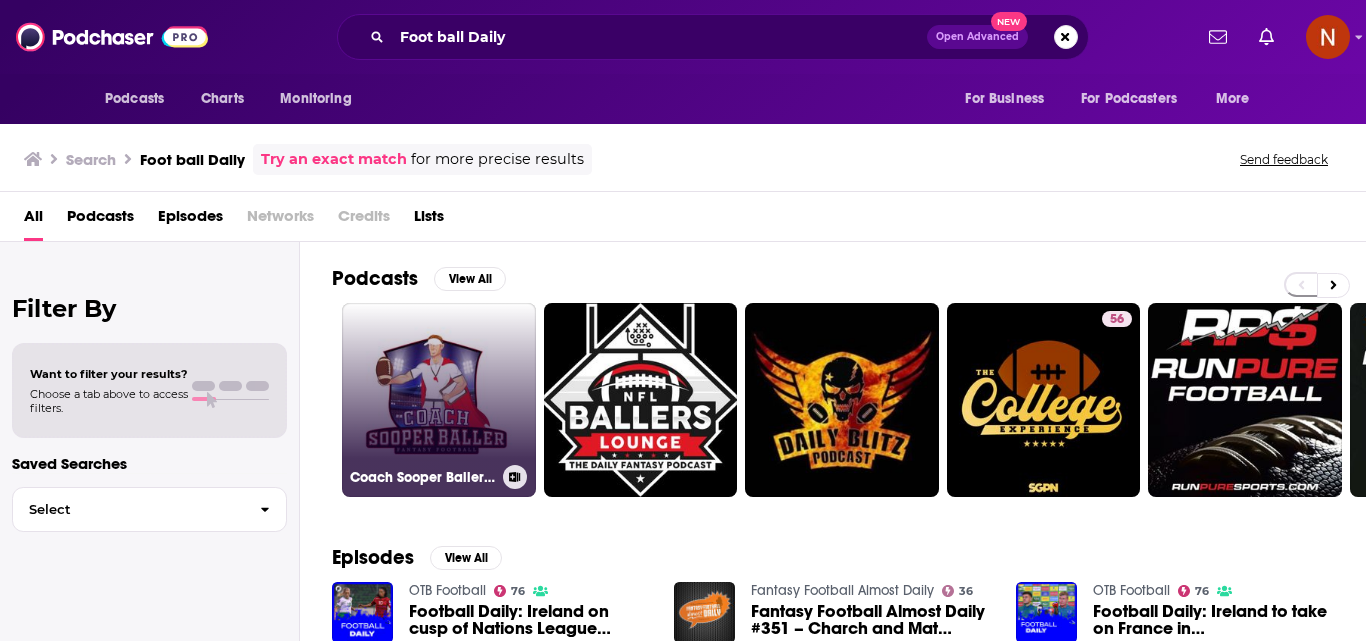 click on "Coach Sooper Baller Fantasy Football Podcast" at bounding box center (439, 400) 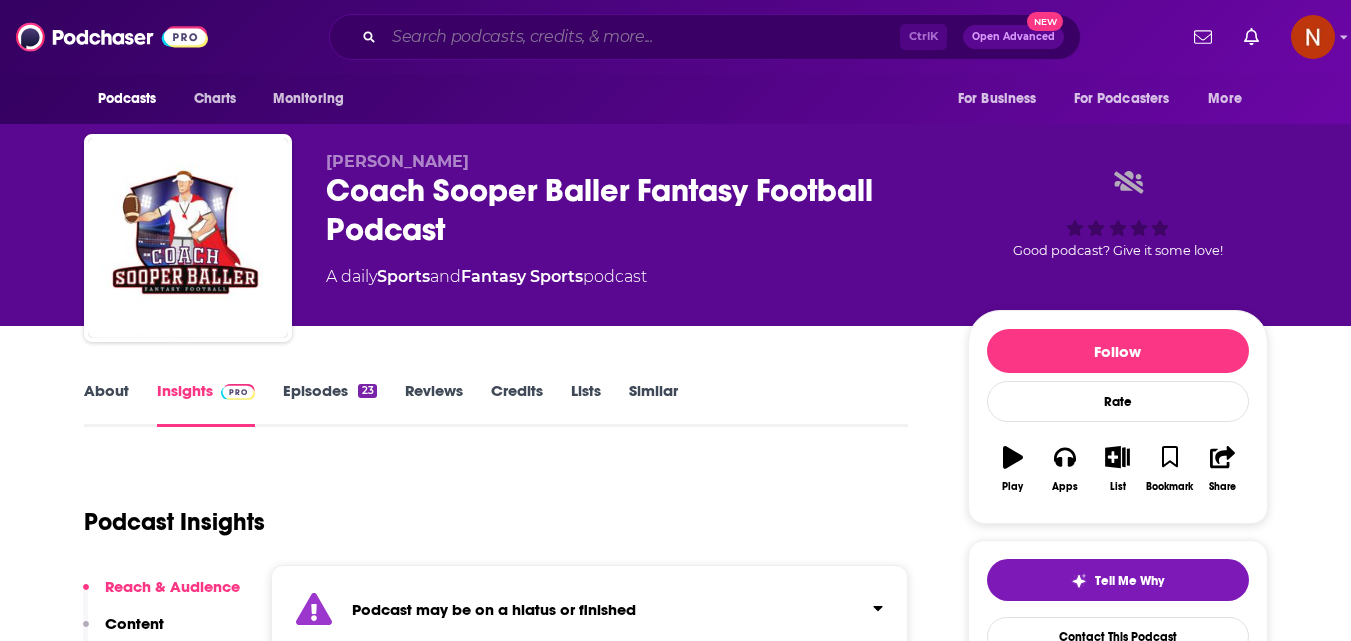 click at bounding box center (642, 37) 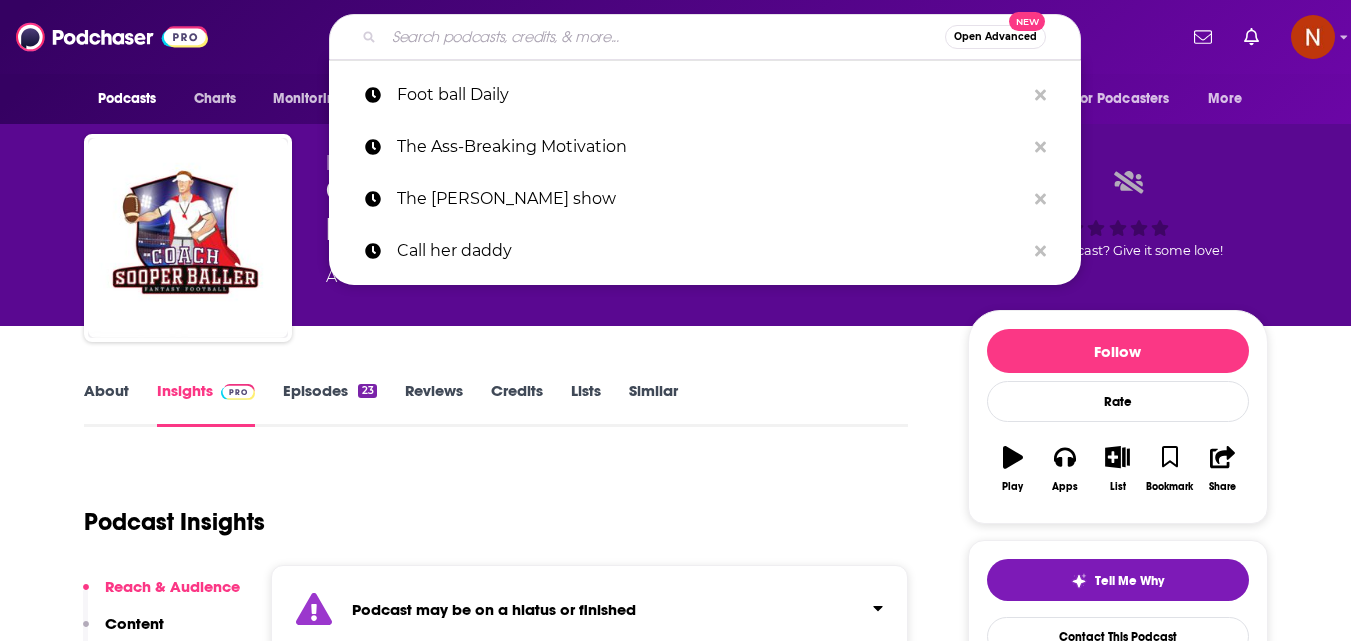 paste on "Foot ball Daily" 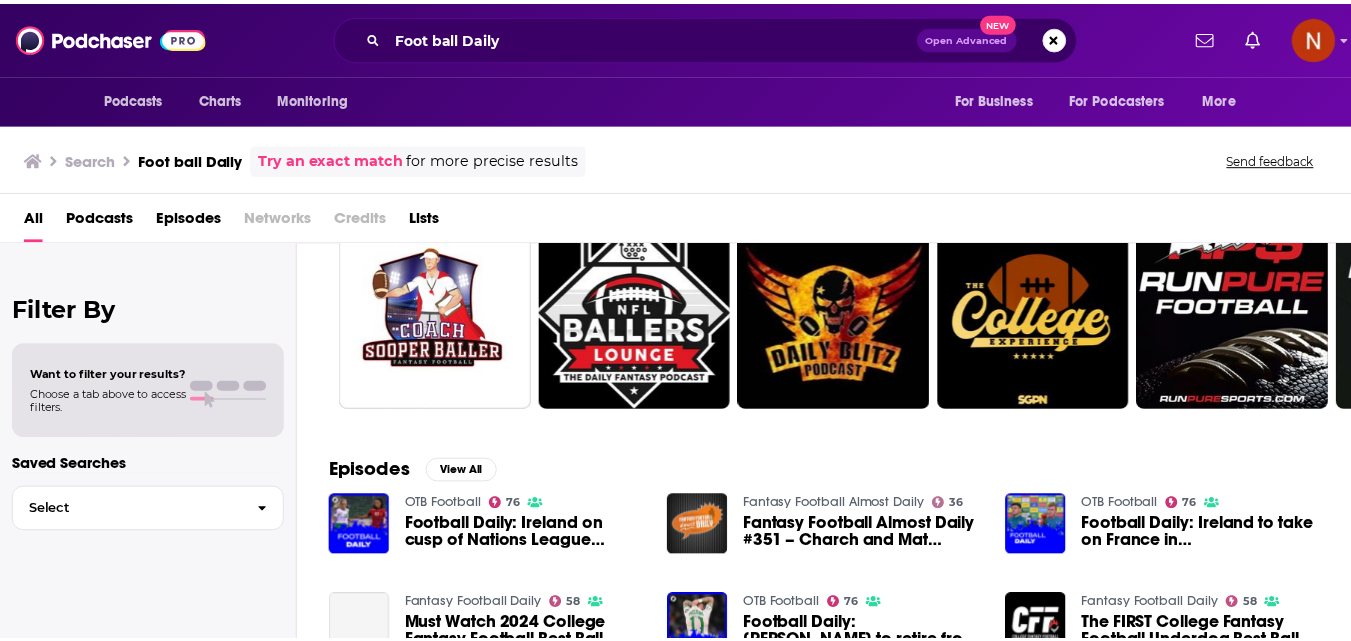 scroll, scrollTop: 0, scrollLeft: 0, axis: both 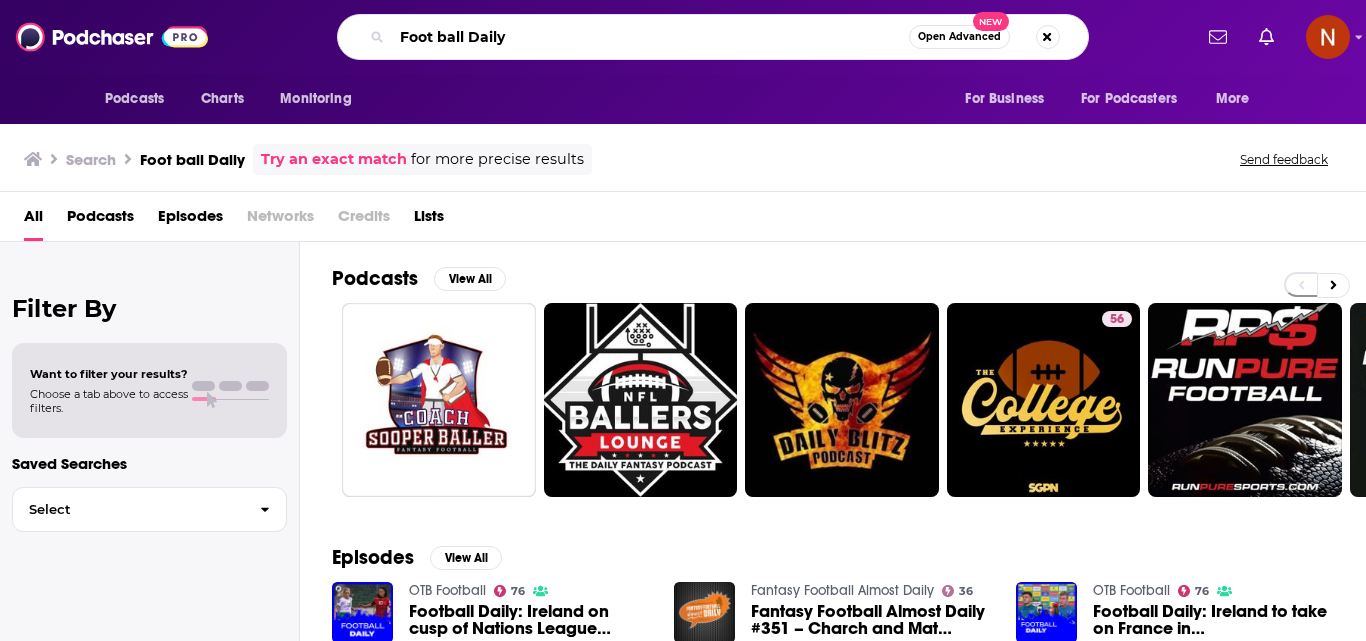 drag, startPoint x: 606, startPoint y: 40, endPoint x: 110, endPoint y: 41, distance: 496.001 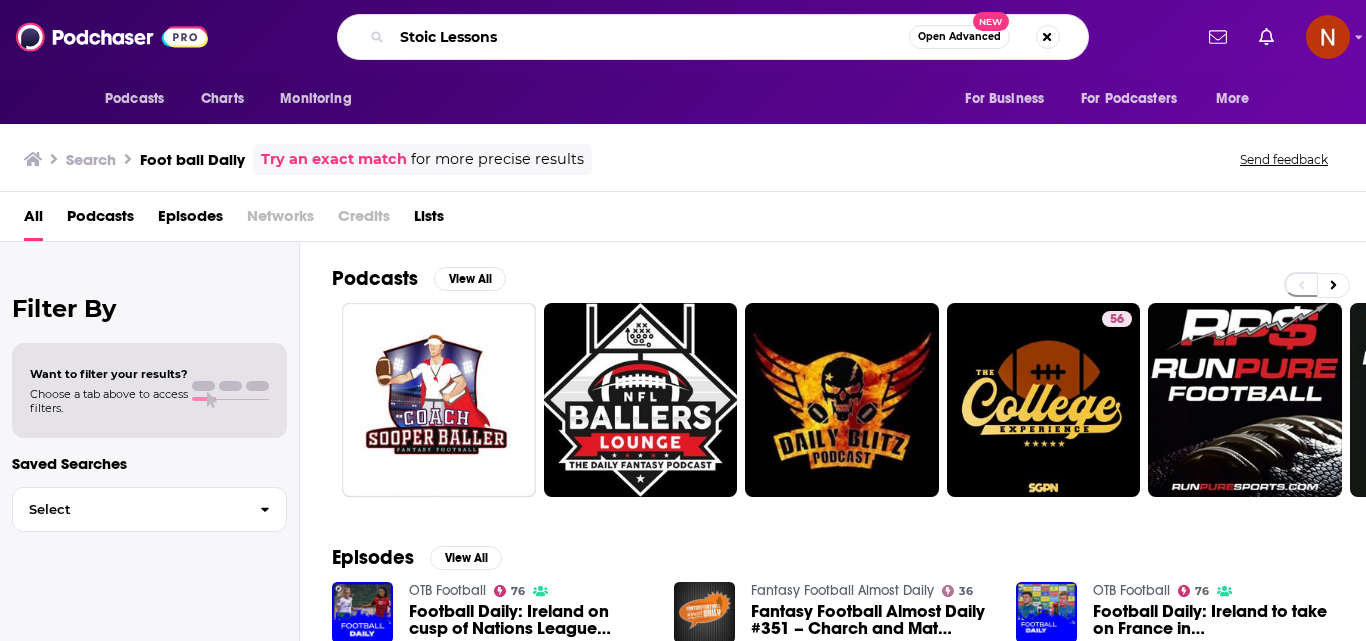 type on "Stoic Lessons" 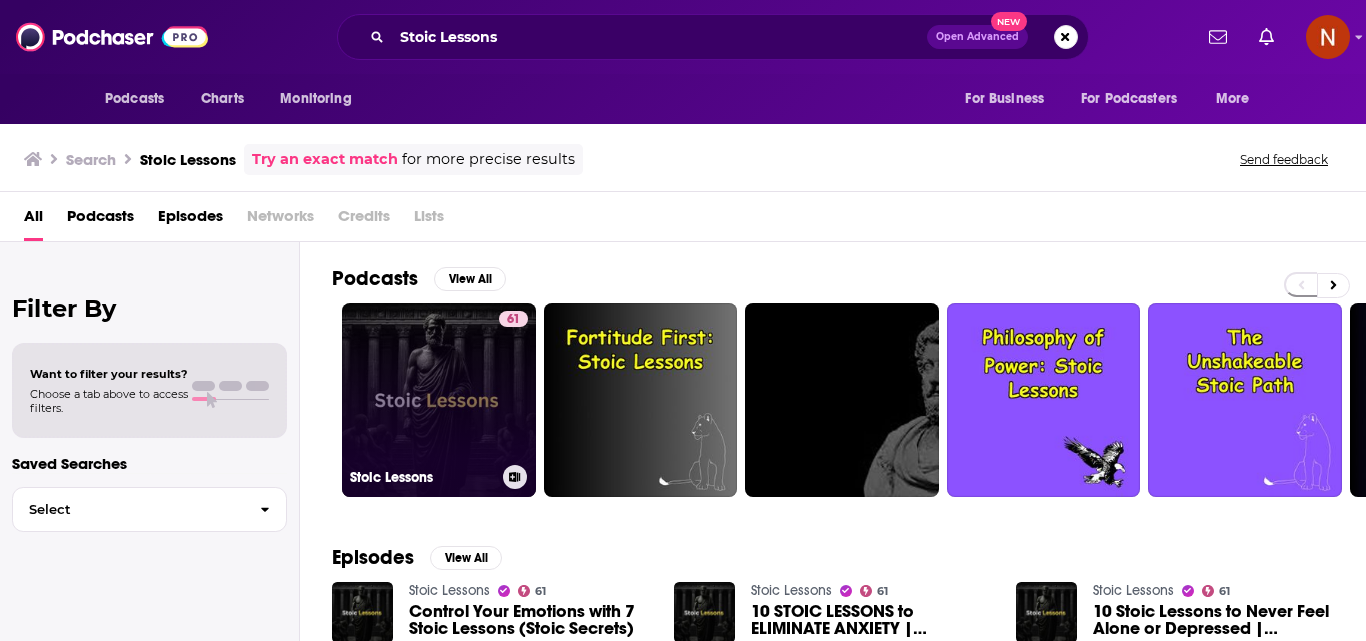 click on "61 Stoic Lessons" at bounding box center (439, 400) 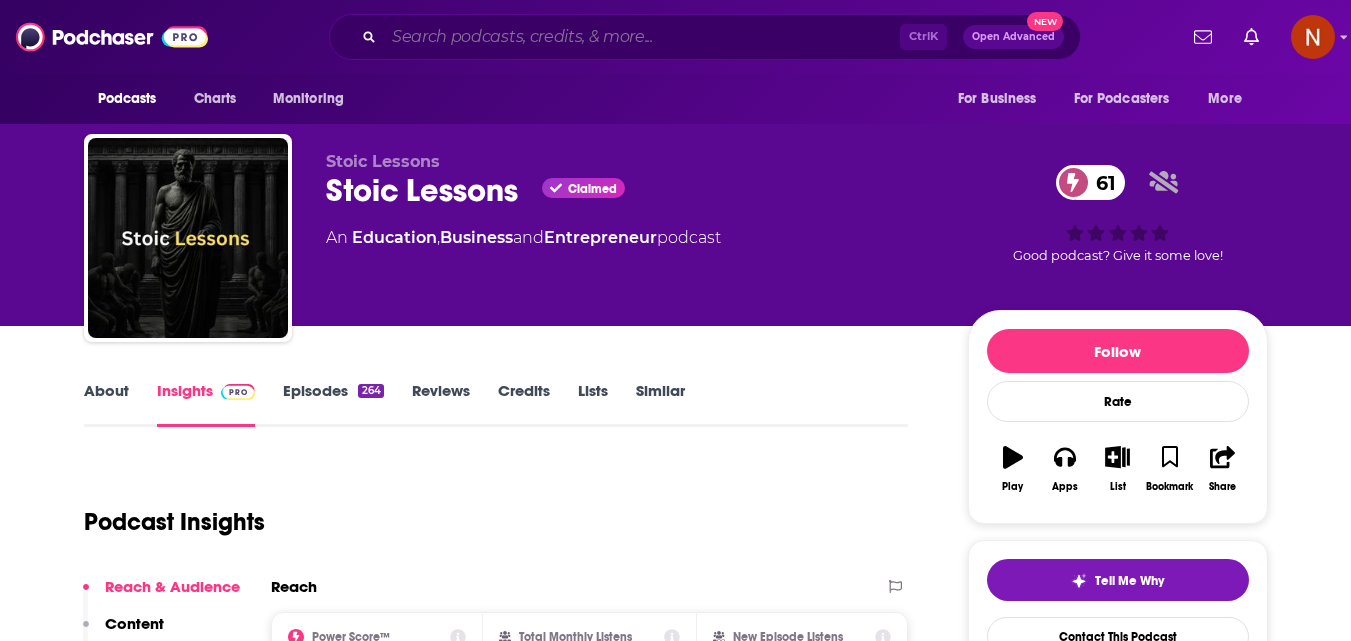 click at bounding box center (642, 37) 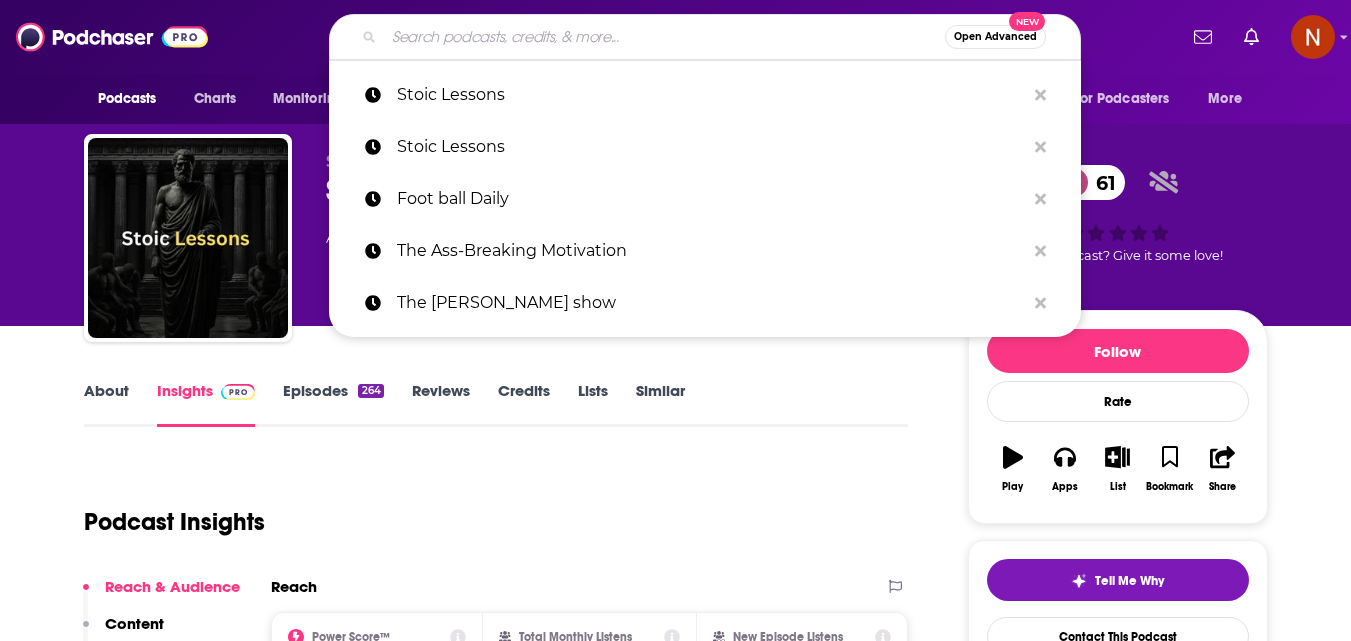 paste on "All ears English Podcast" 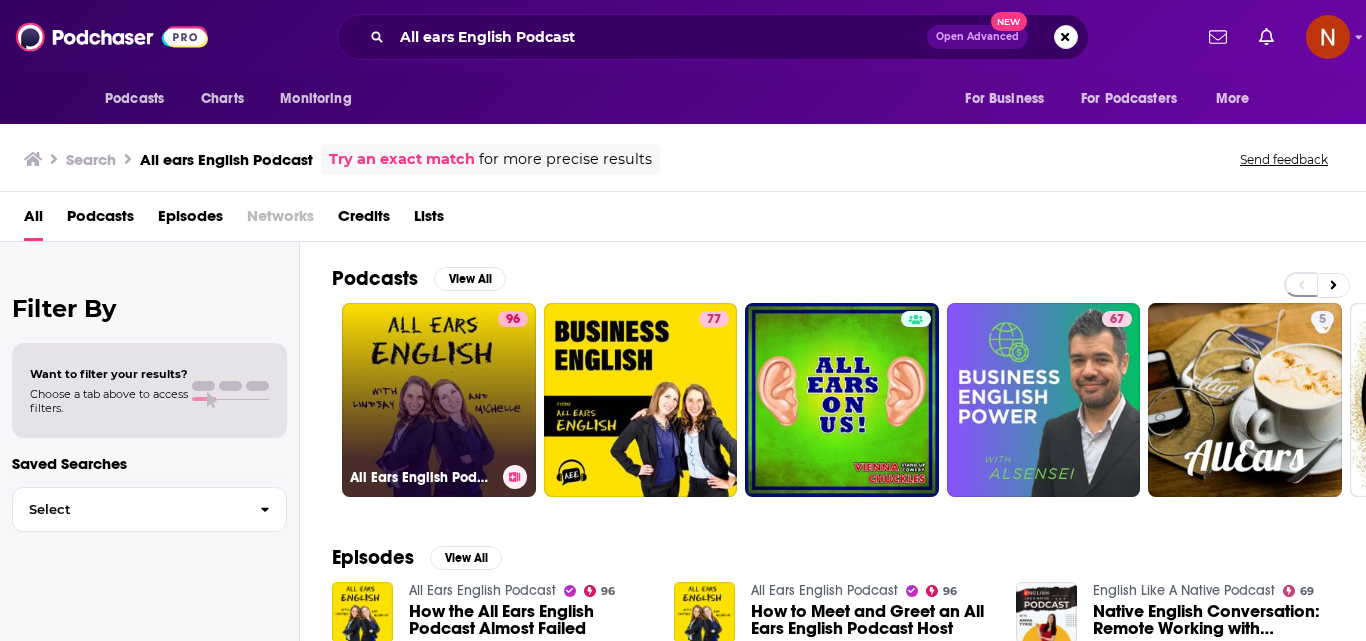 click on "96 All Ears English Podcast" at bounding box center (439, 400) 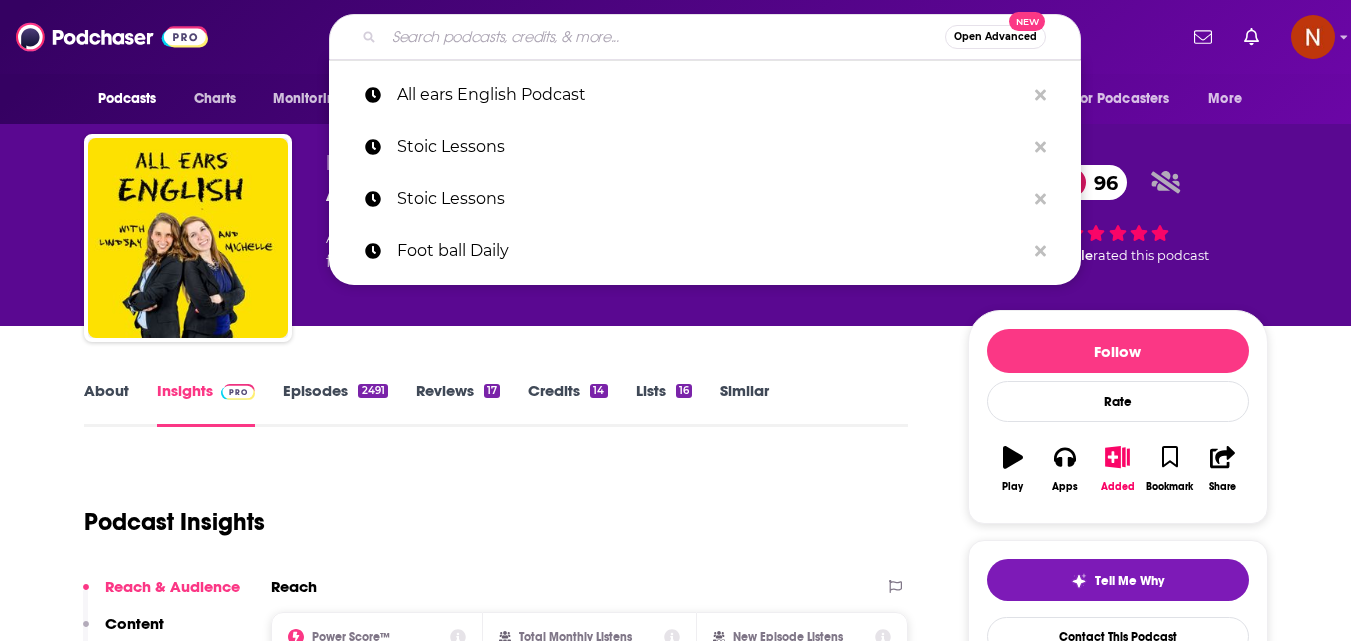 click at bounding box center [664, 37] 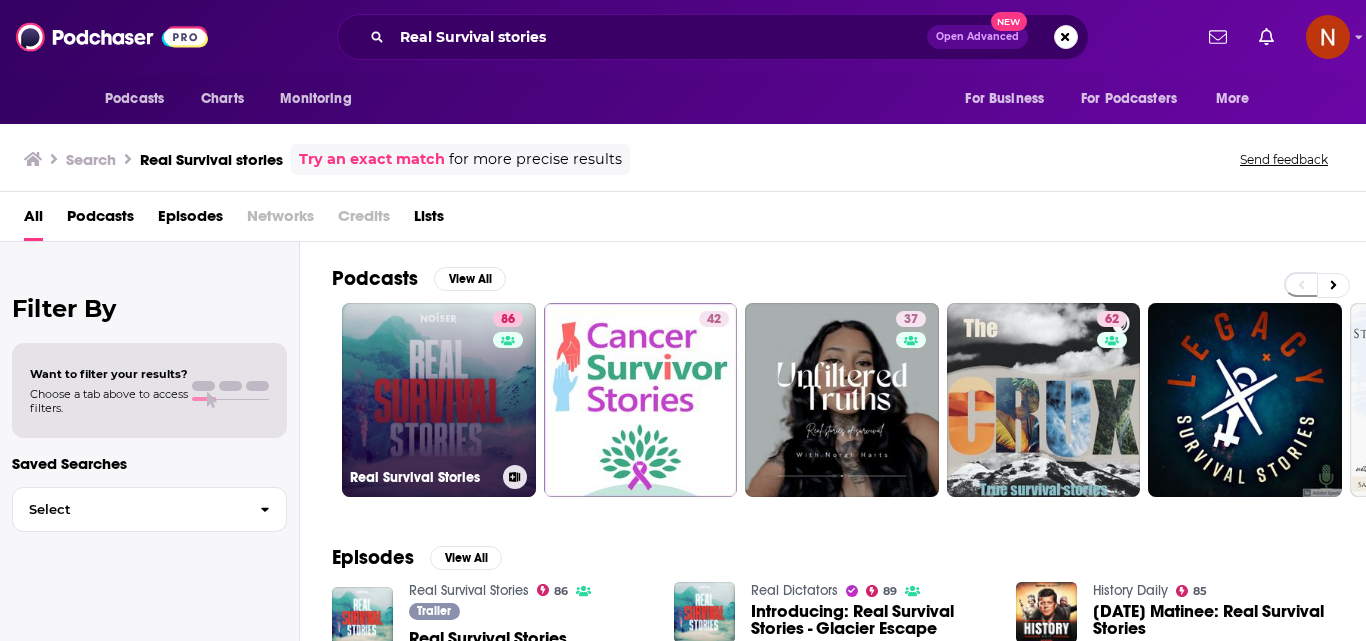 click on "86 Real Survival Stories" at bounding box center (439, 400) 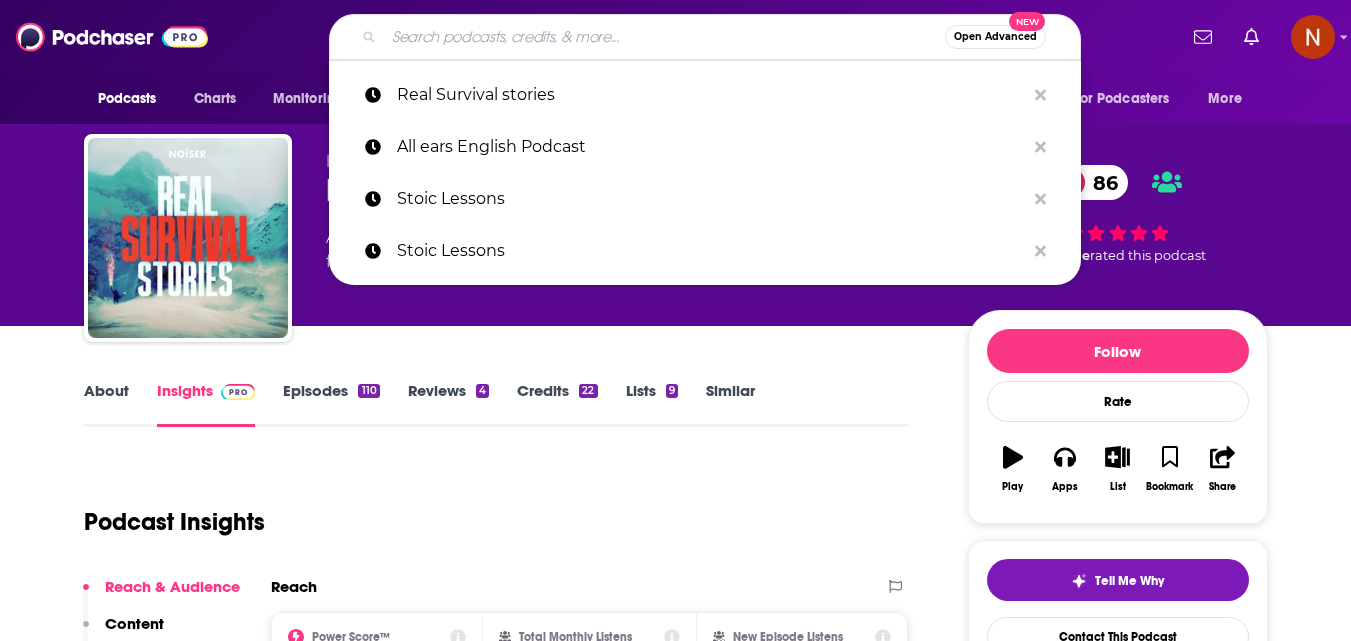 click at bounding box center [664, 37] 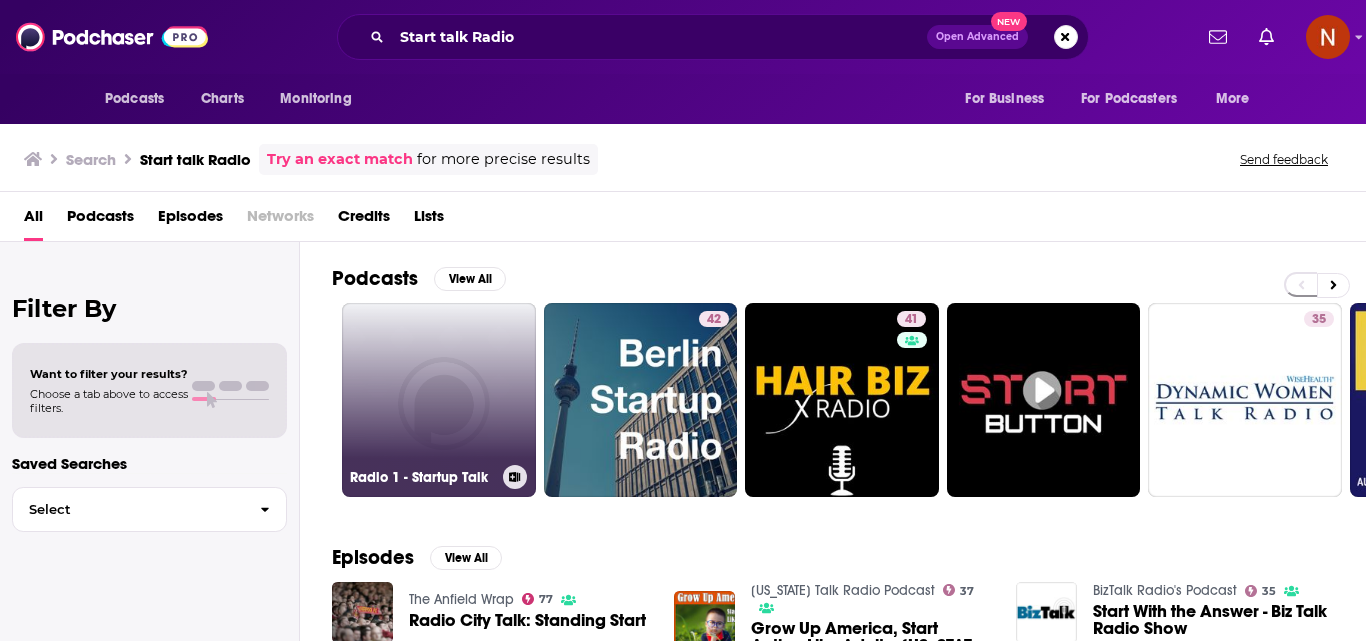 click on "Radio 1 - Startup Talk" at bounding box center (439, 400) 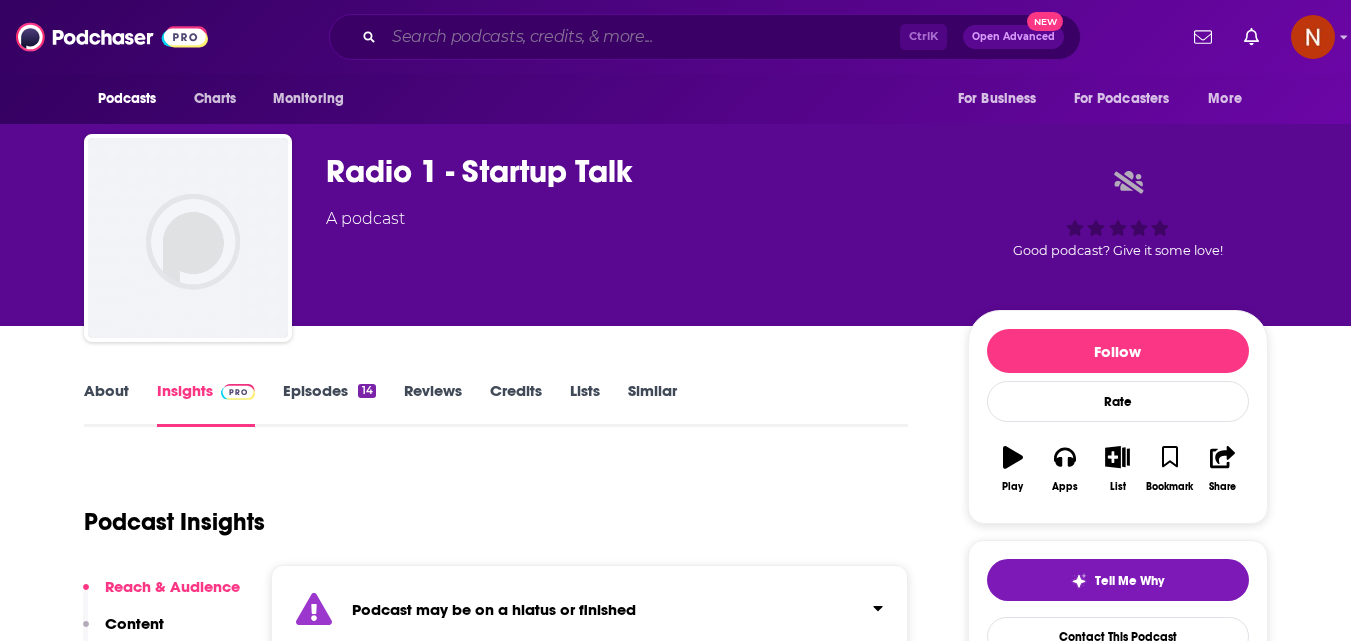click at bounding box center (642, 37) 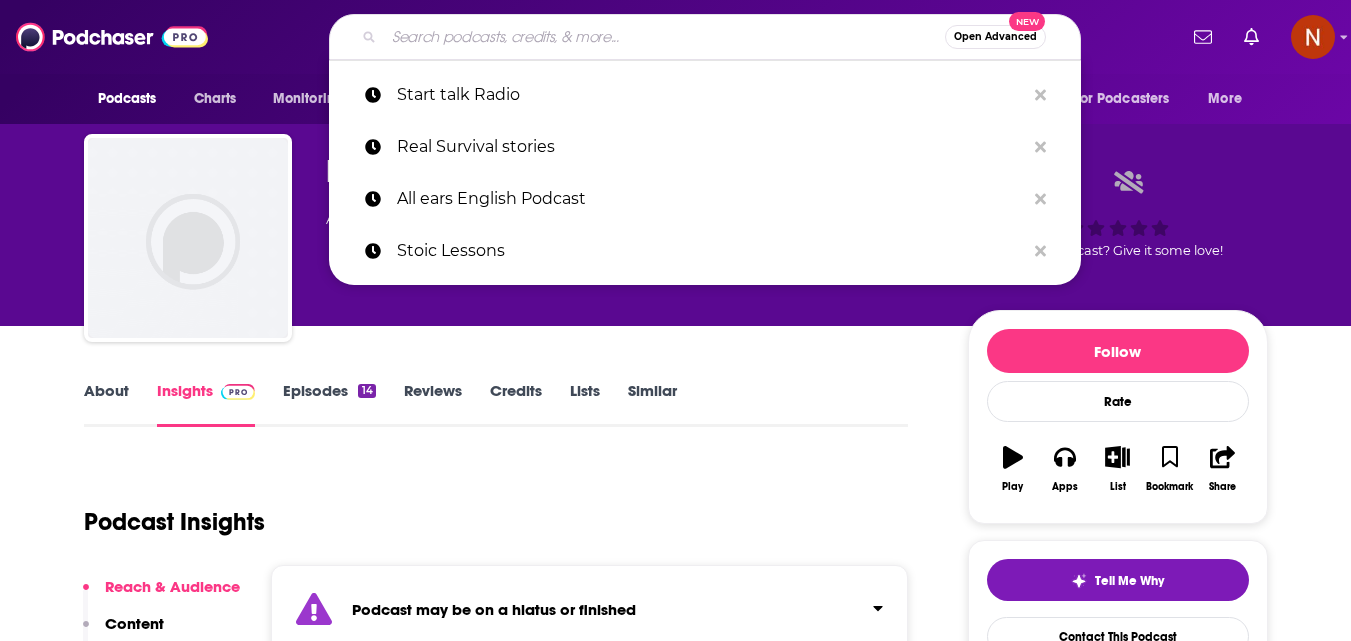 paste on "The Ariel Helwani Show" 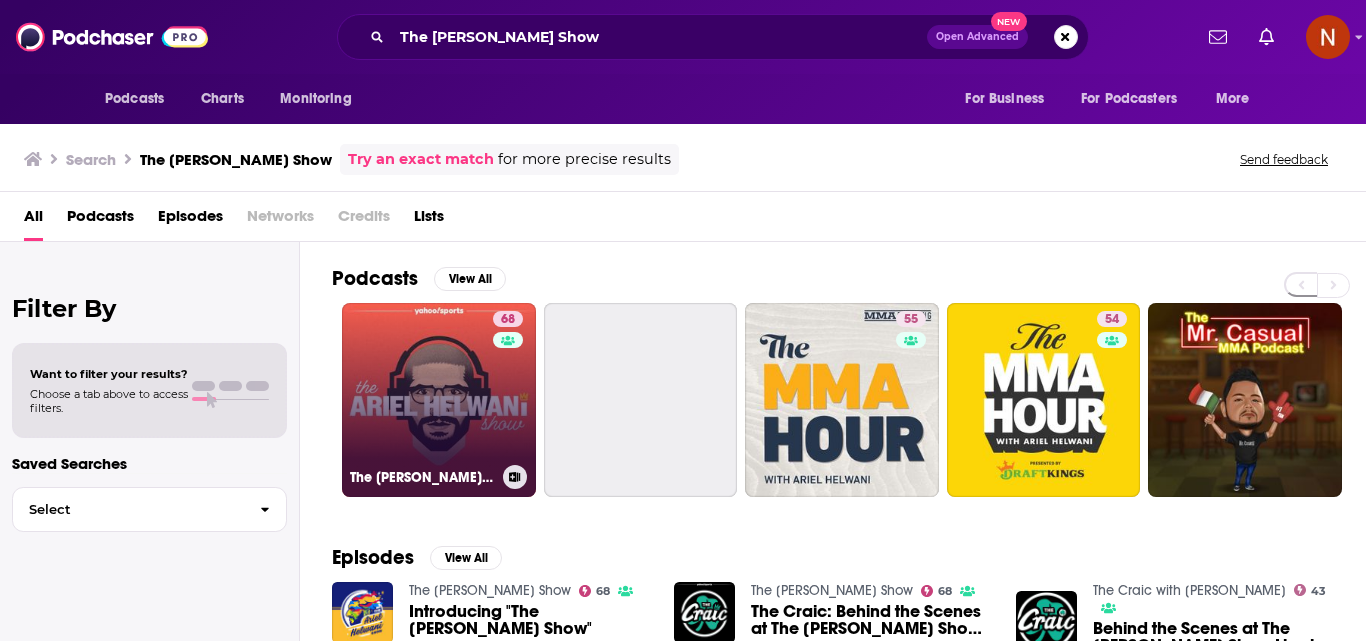 click on "68 The Ariel Helwani Show" at bounding box center (439, 400) 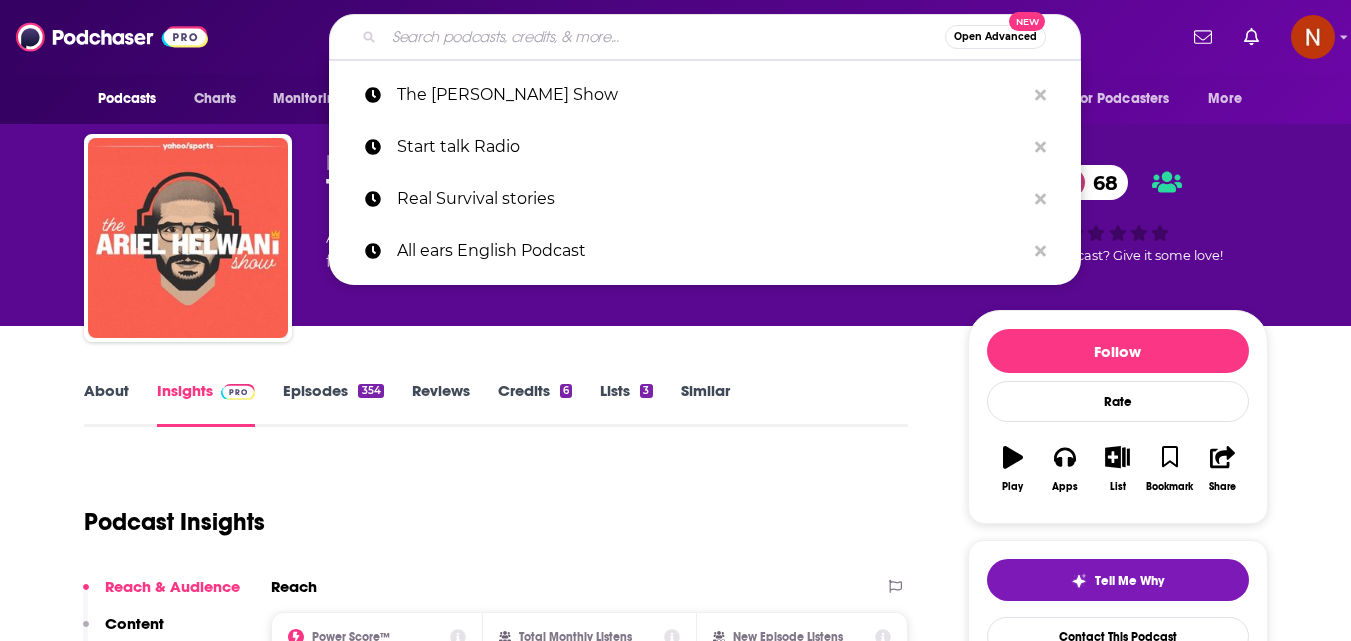 click at bounding box center (664, 37) 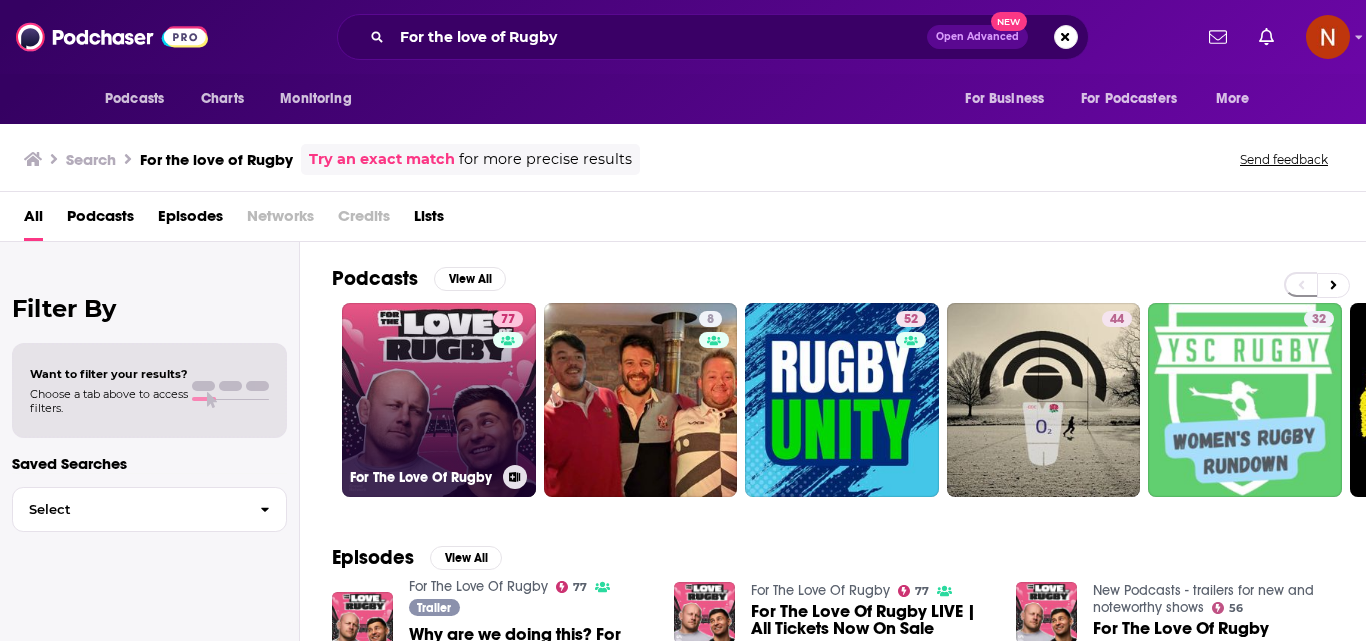 click on "77 For The Love Of Rugby" at bounding box center (439, 400) 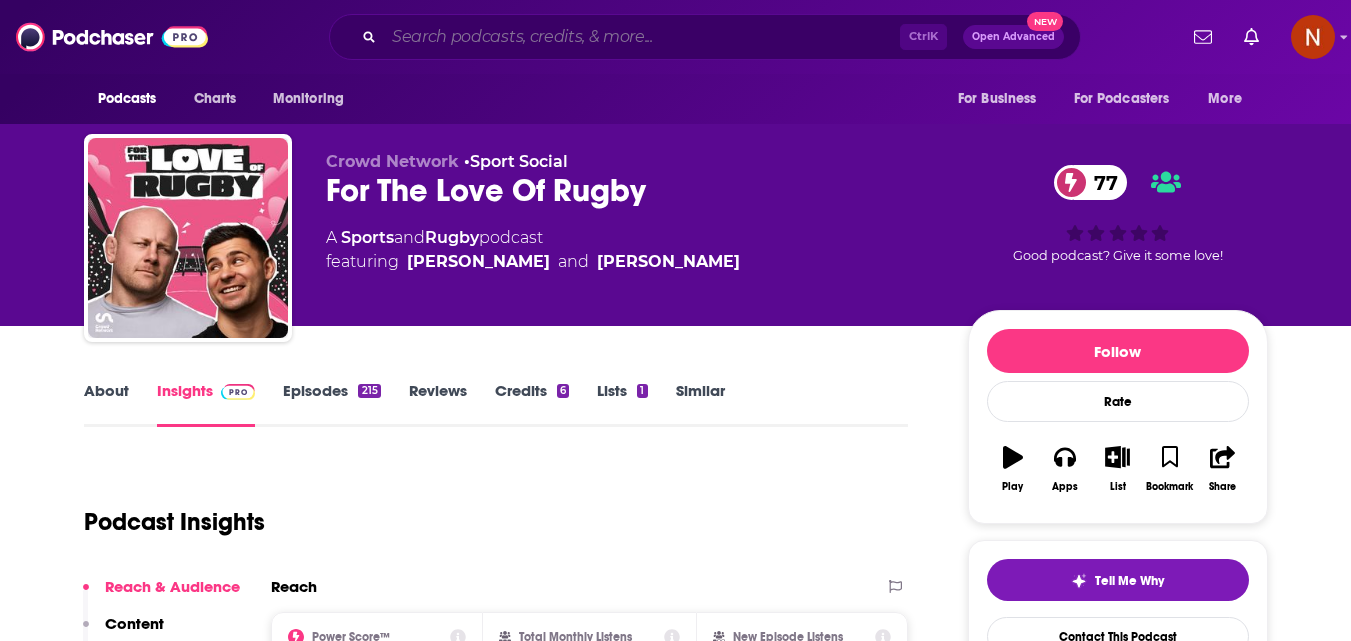 click at bounding box center (642, 37) 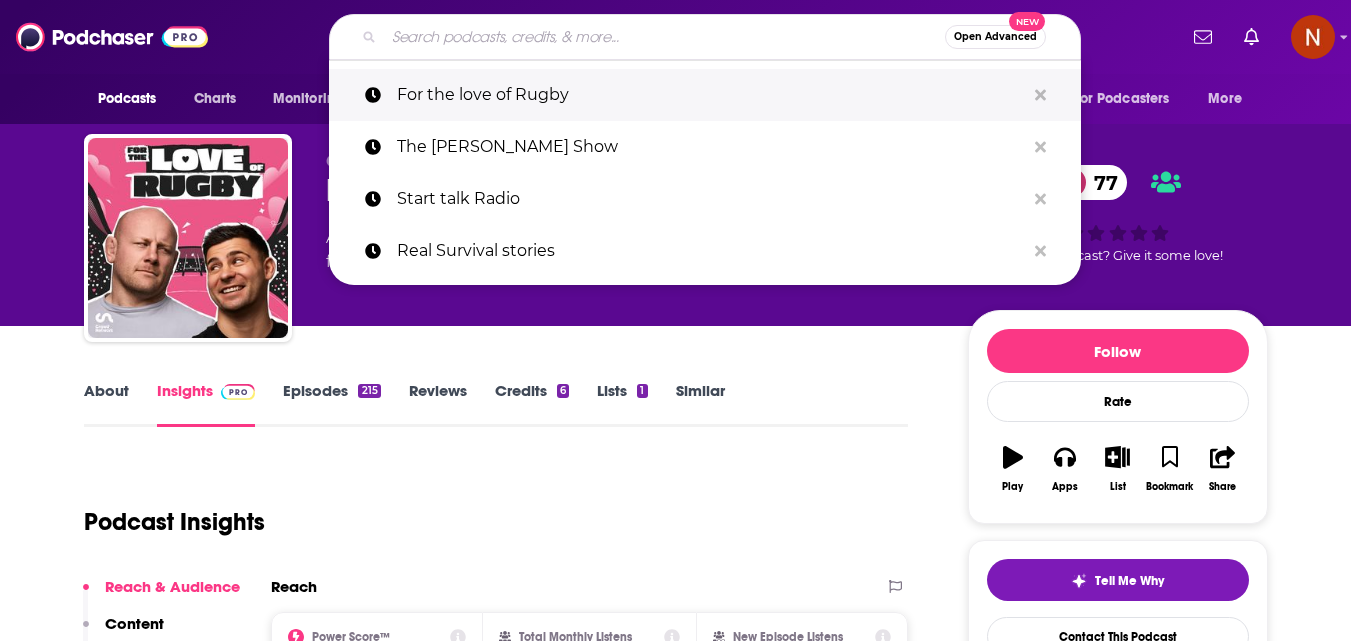 paste on "1001 Nights" 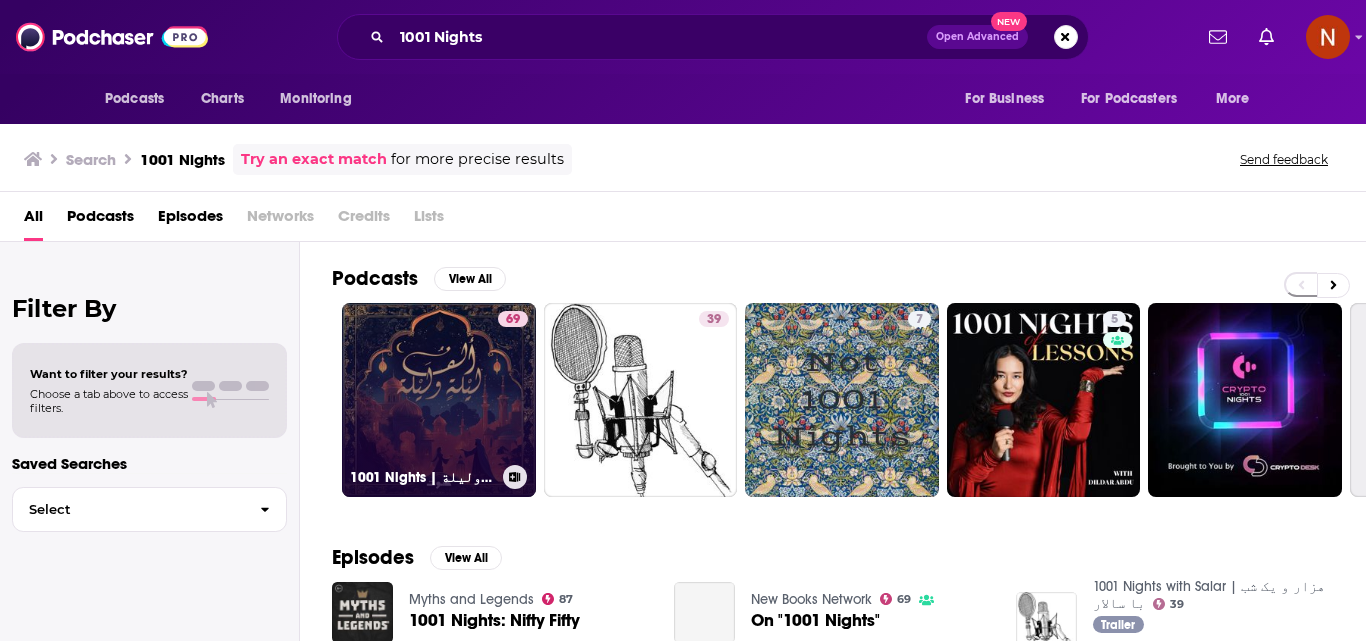 click on "69 1001 Nights | ألف ليلة وليلة" at bounding box center [439, 400] 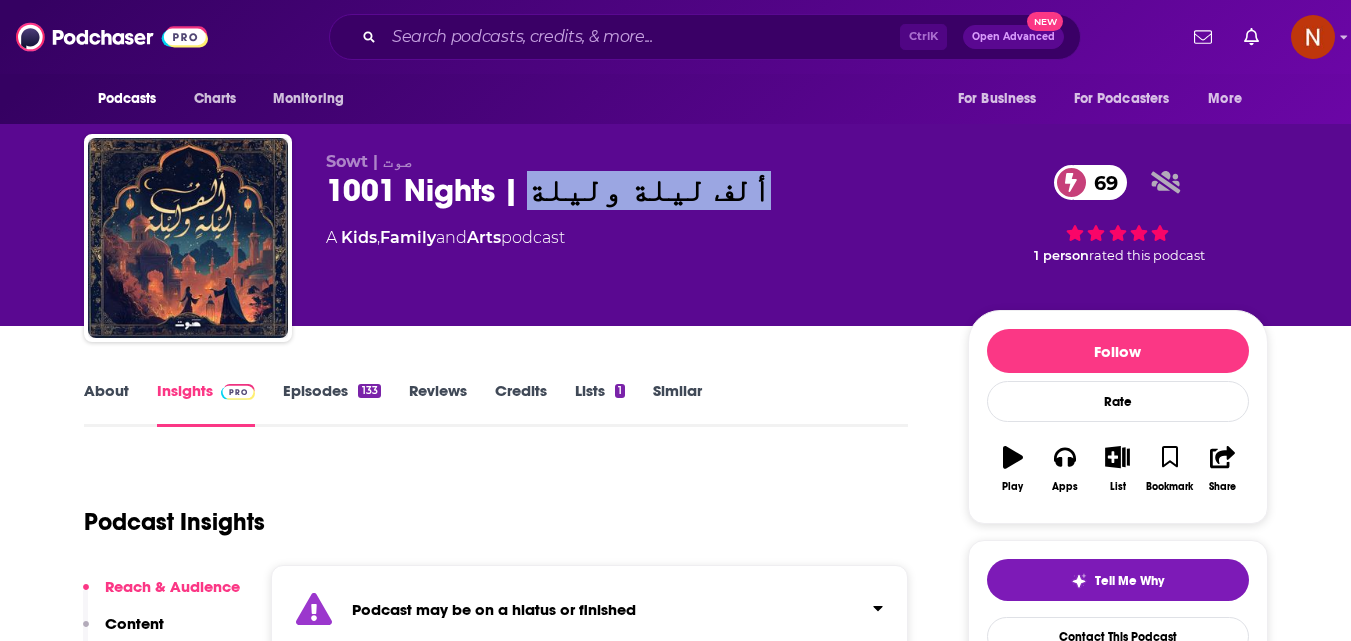drag, startPoint x: 663, startPoint y: 192, endPoint x: 522, endPoint y: 205, distance: 141.59802 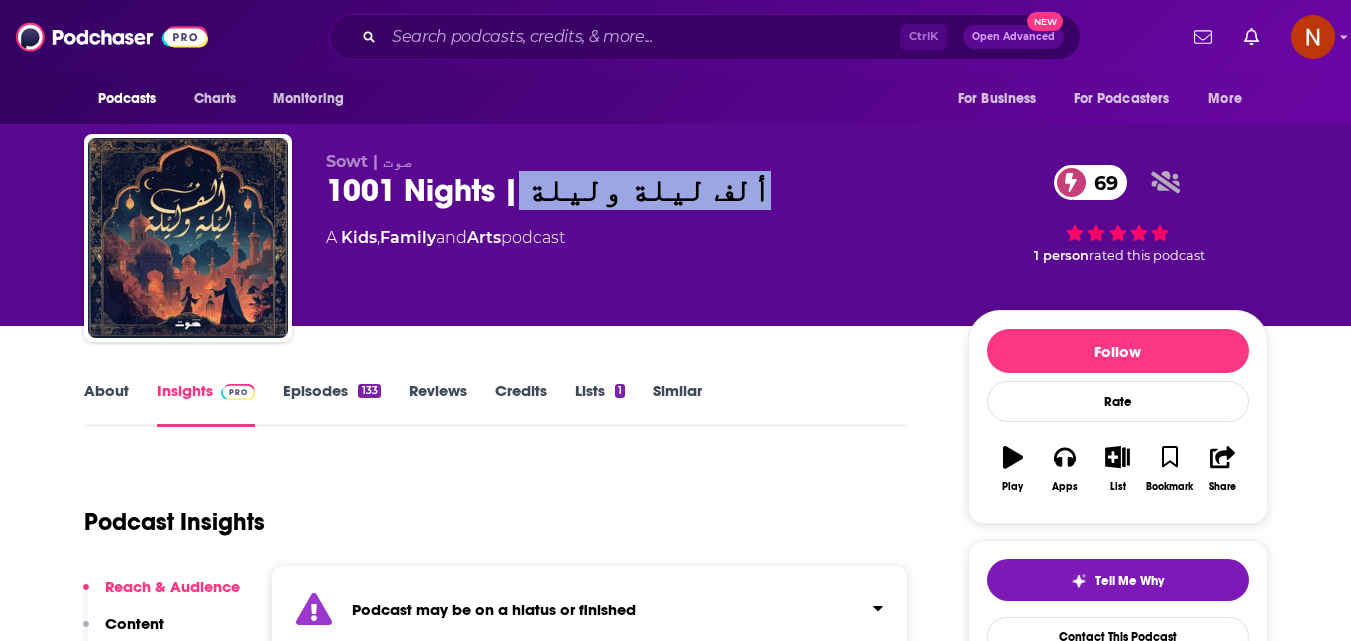 copy on "ألف ليلة وليلة" 